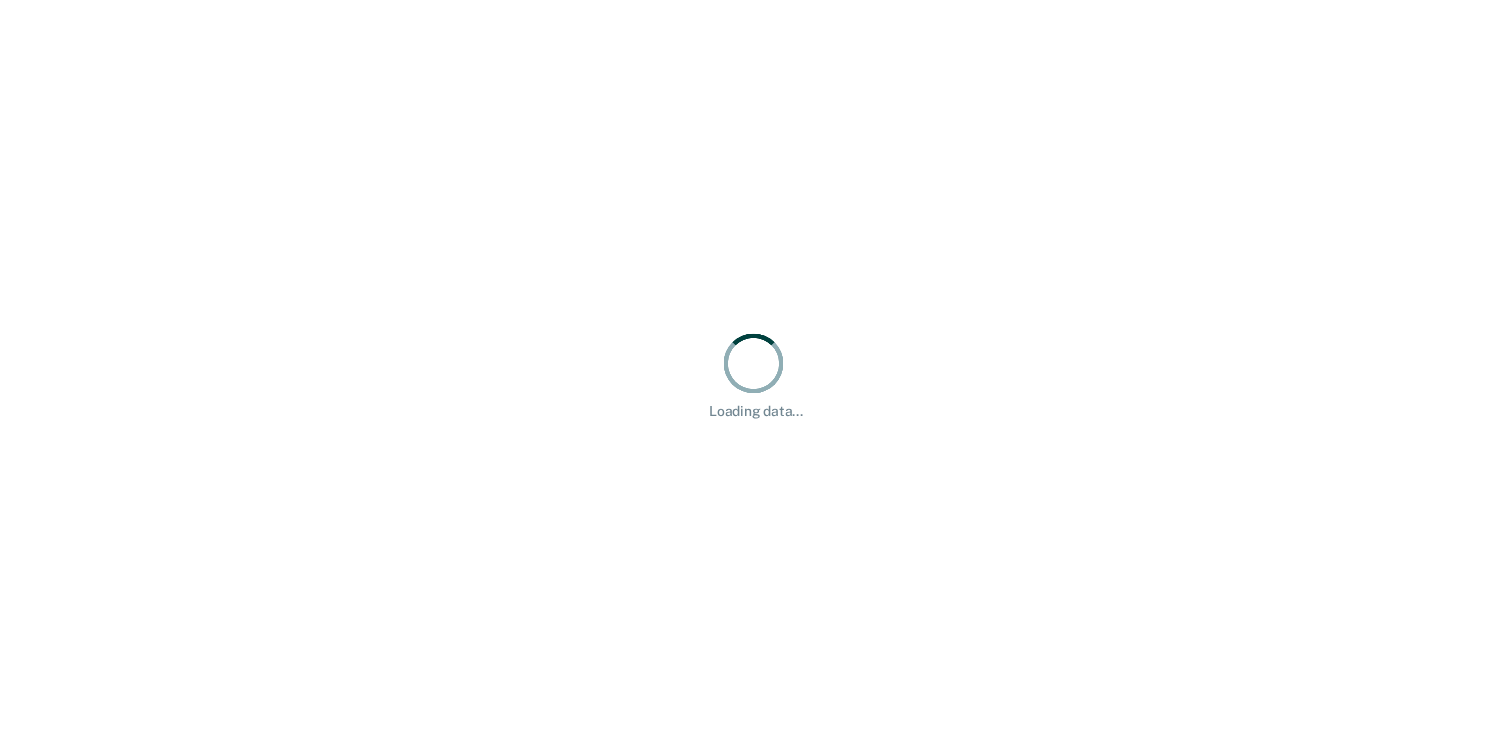 scroll, scrollTop: 0, scrollLeft: 0, axis: both 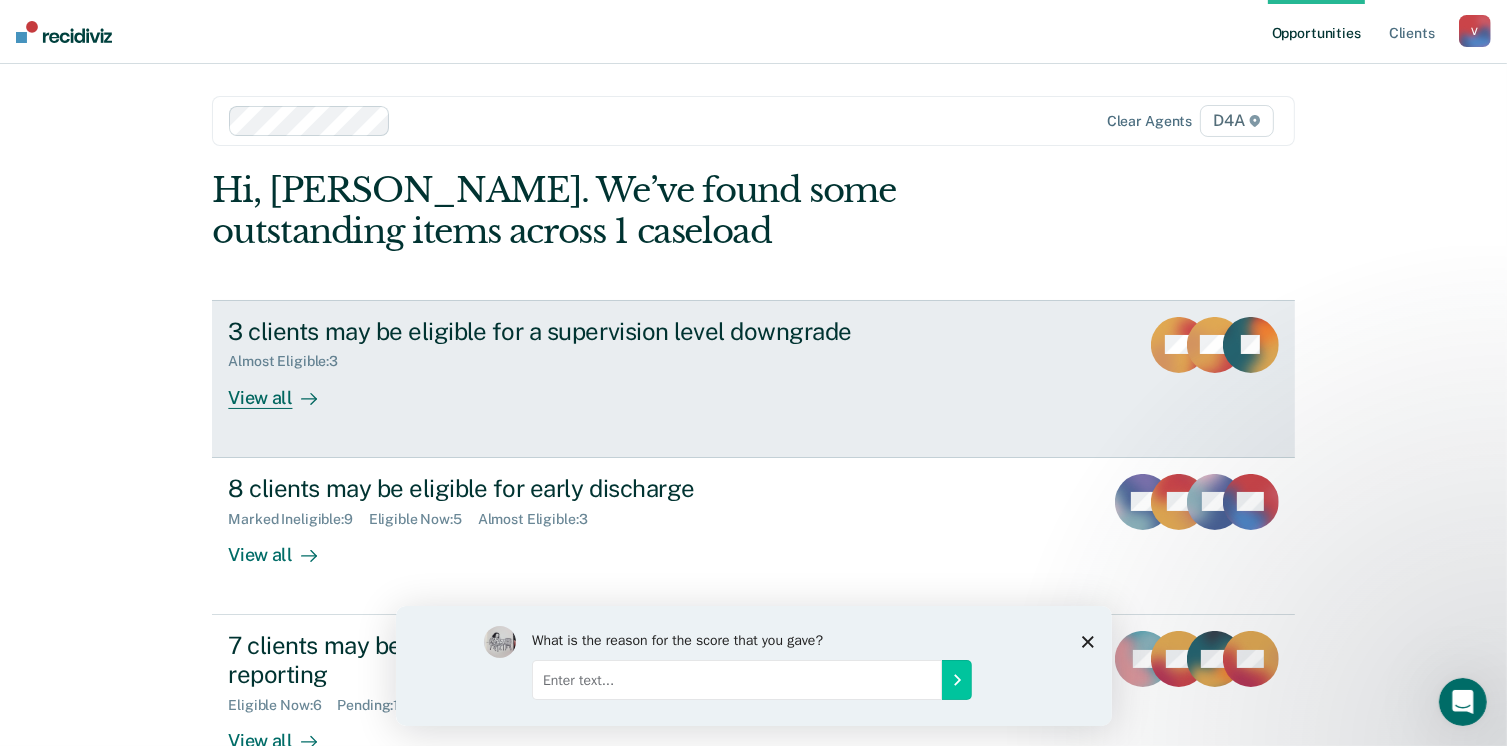 click at bounding box center (305, 397) 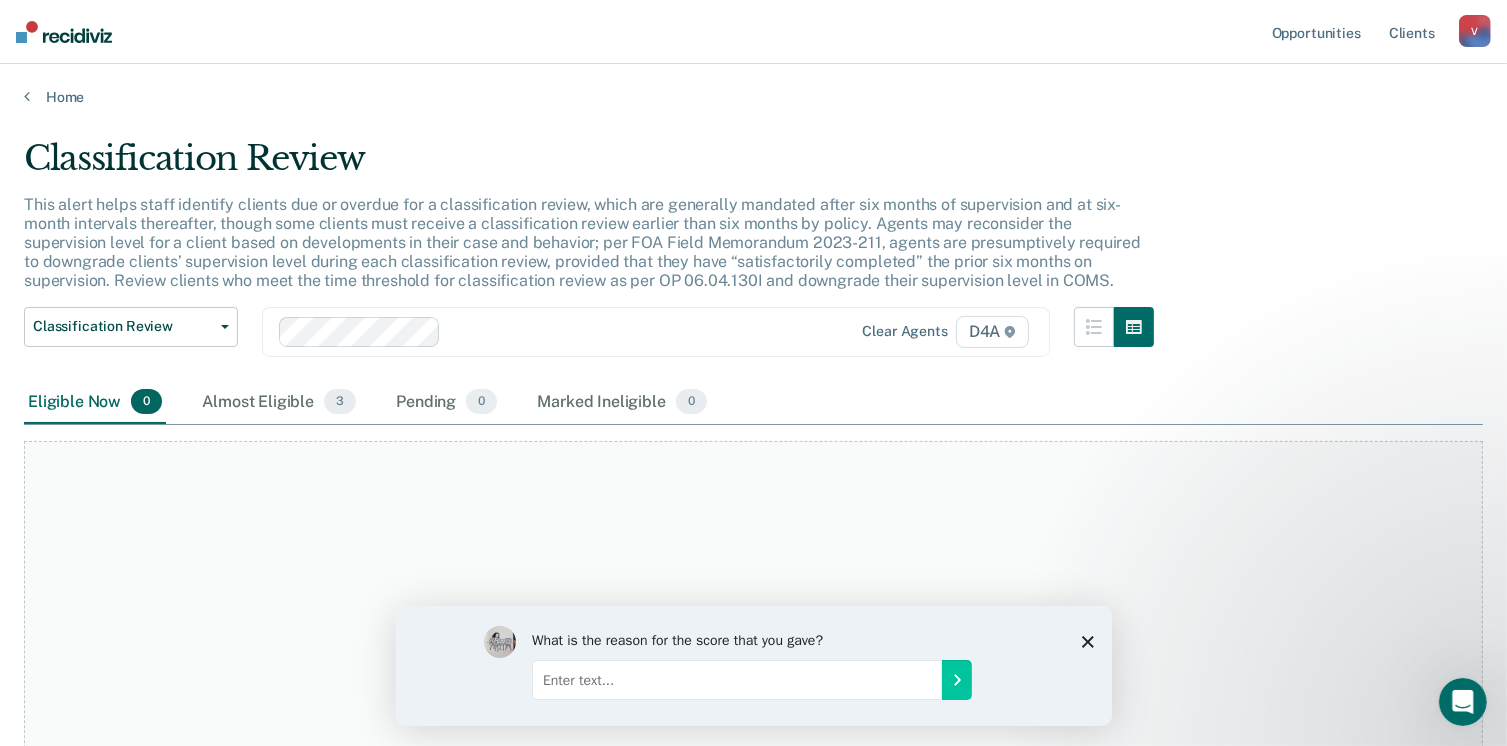 scroll, scrollTop: 135, scrollLeft: 0, axis: vertical 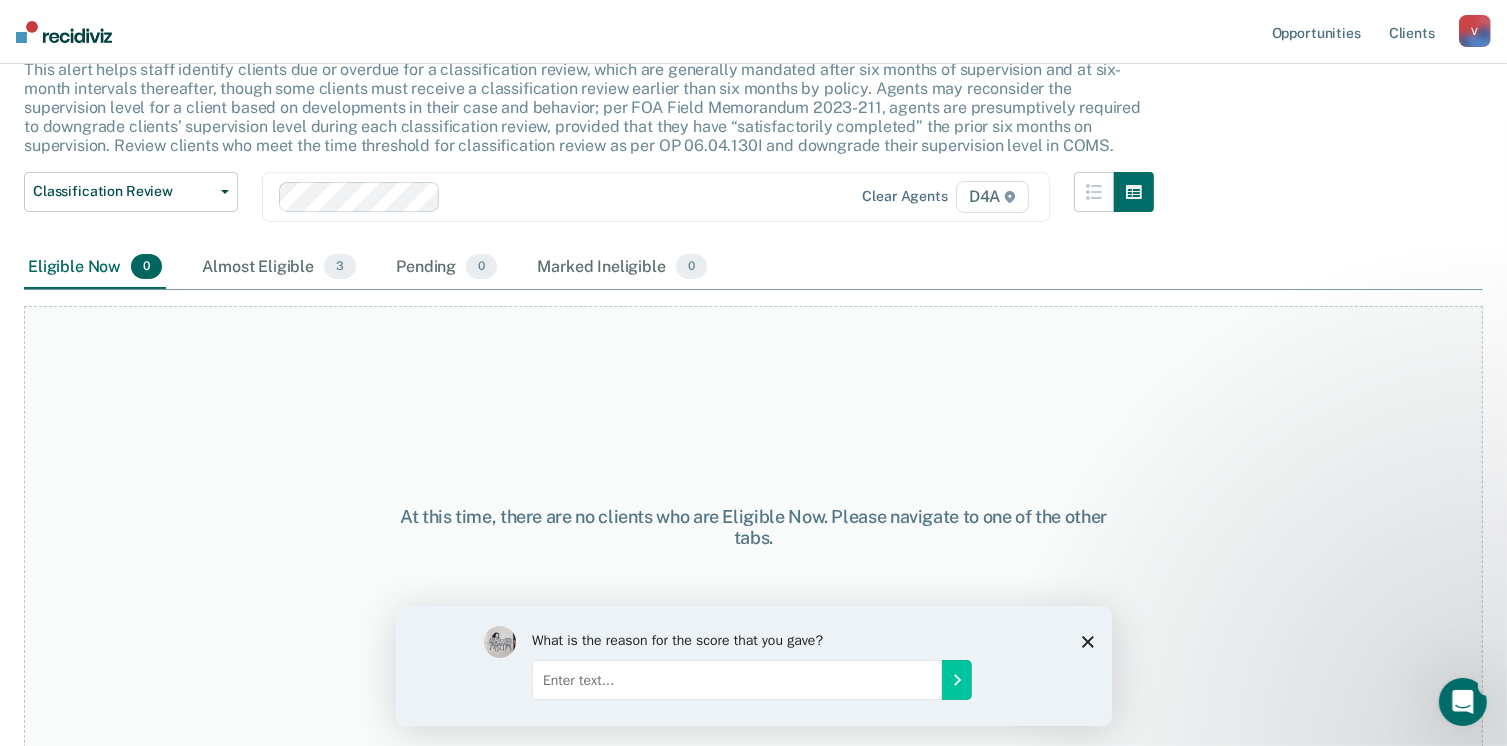 click at bounding box center (499, 641) 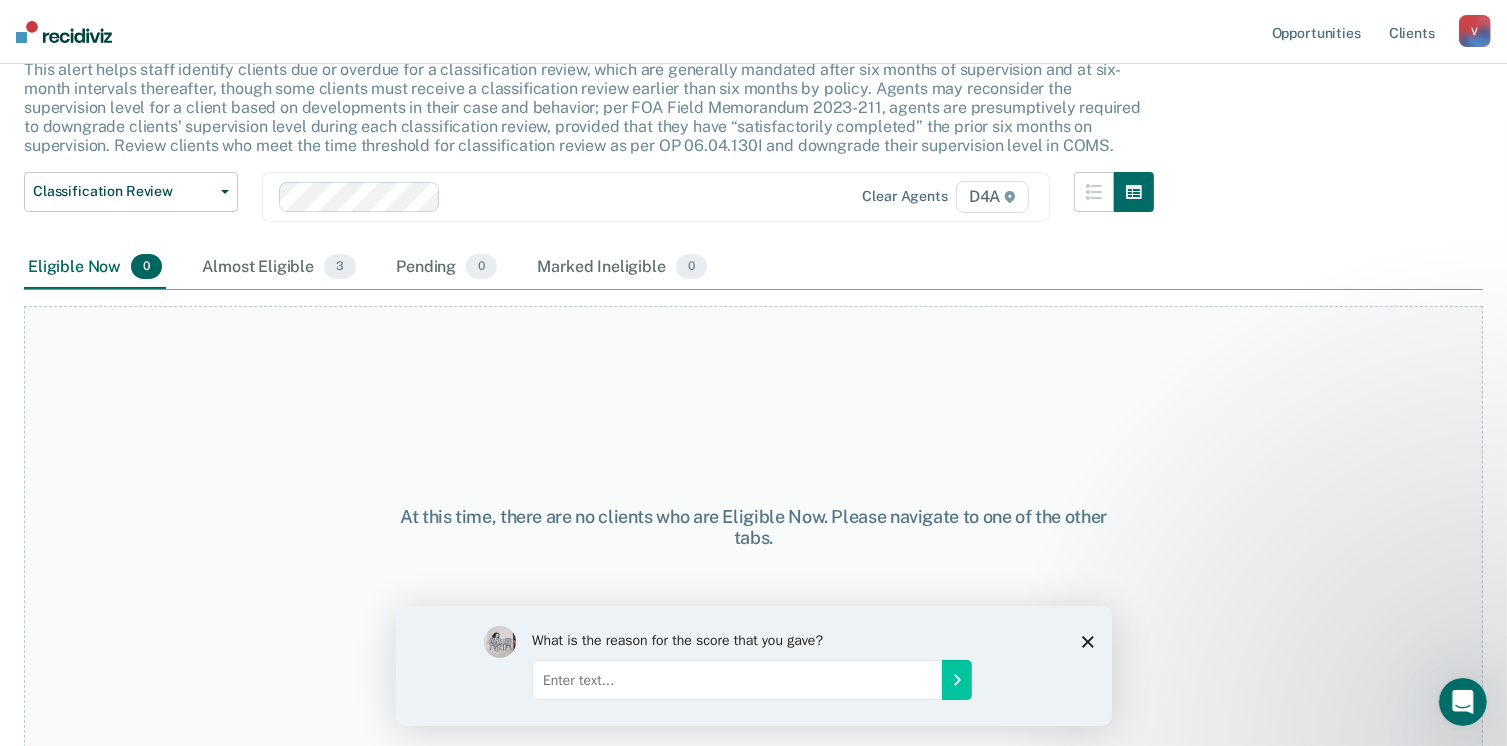 click on "What is the reason for the score that you gave?" at bounding box center (753, 665) 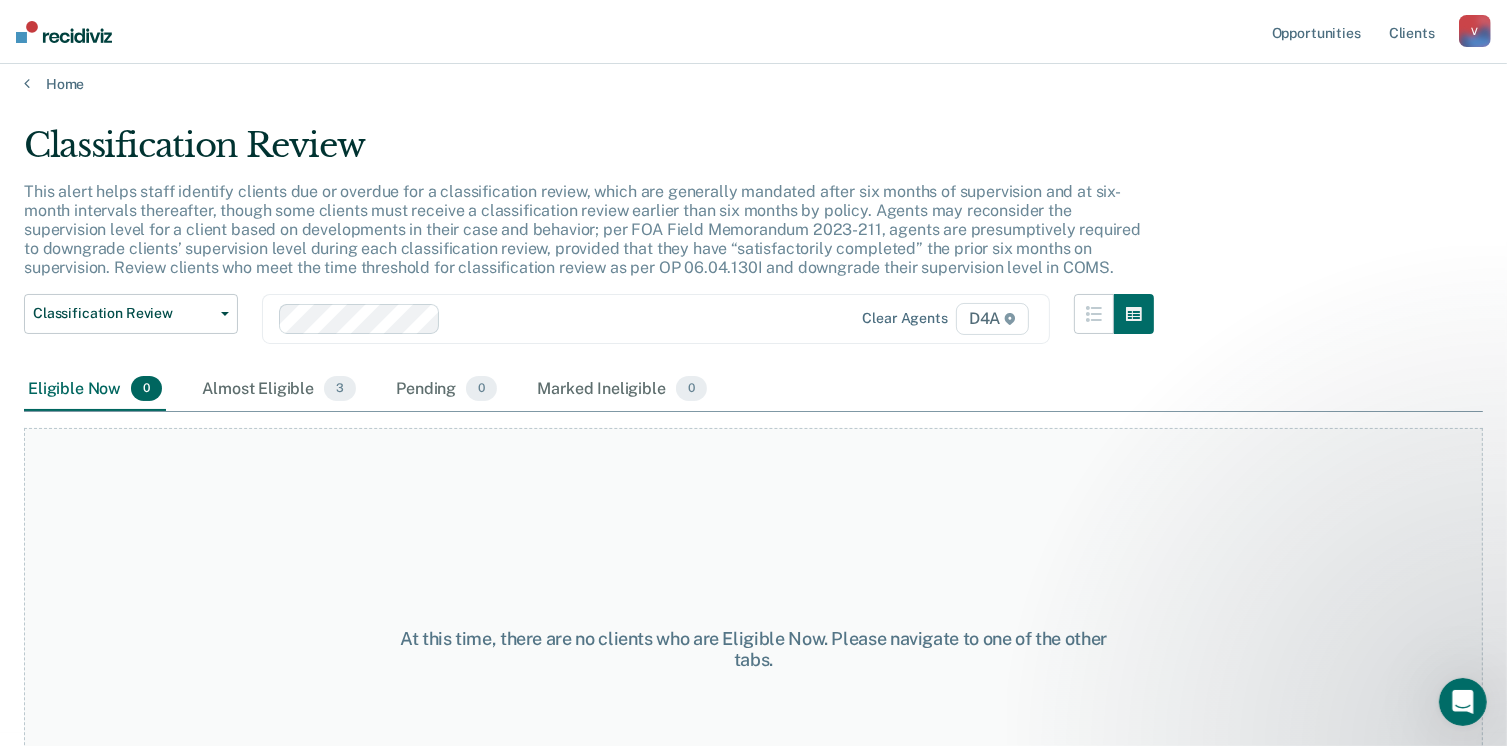 scroll, scrollTop: 0, scrollLeft: 0, axis: both 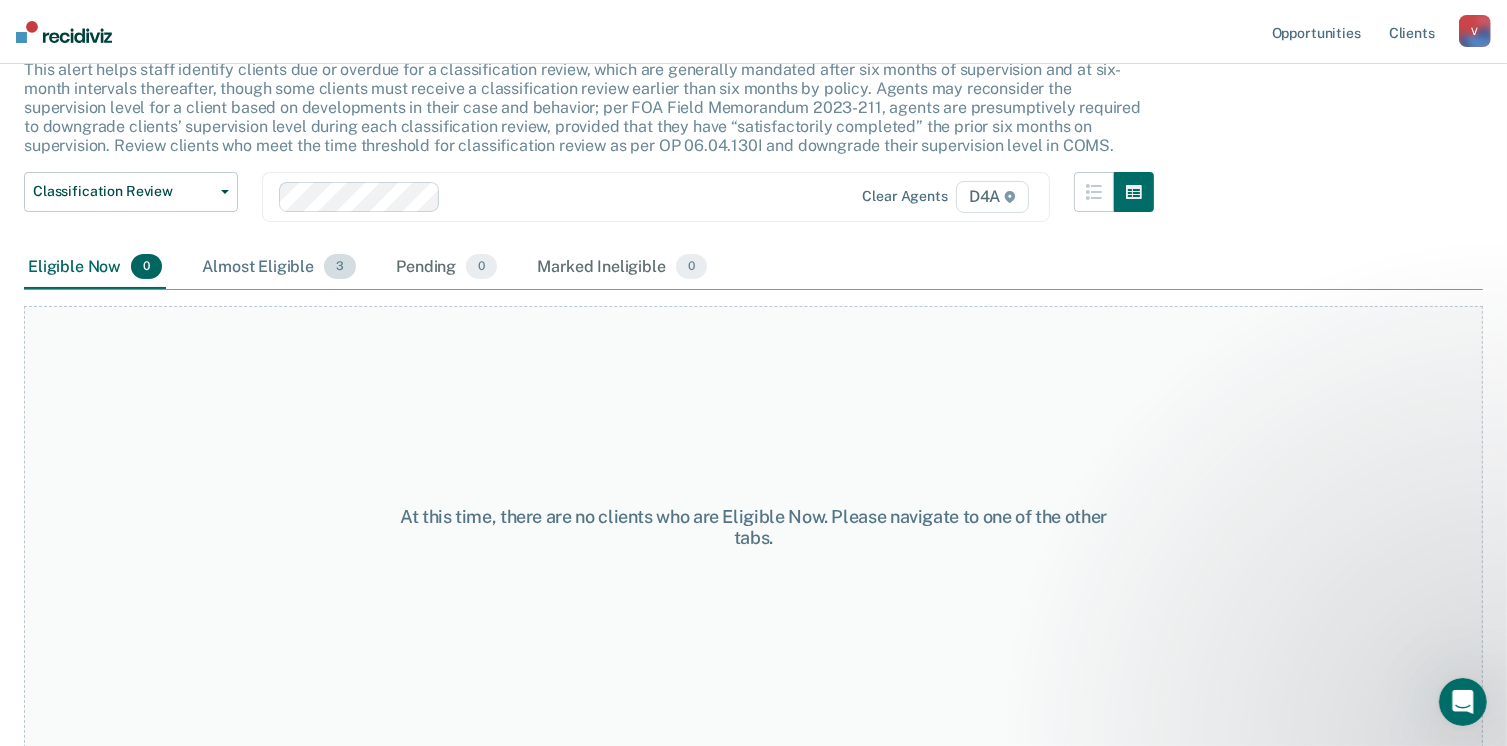 click on "Almost Eligible 3" at bounding box center (279, 268) 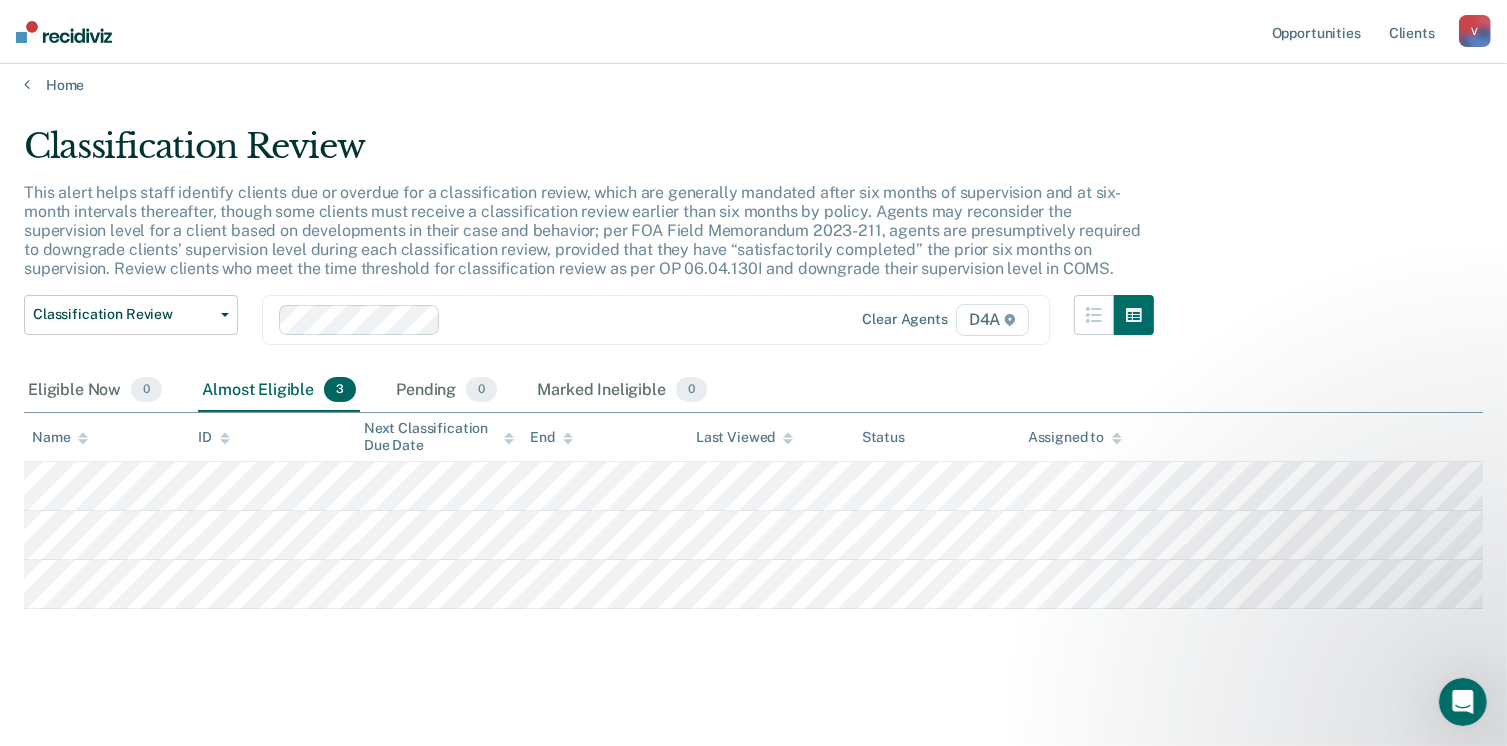 scroll, scrollTop: 16, scrollLeft: 0, axis: vertical 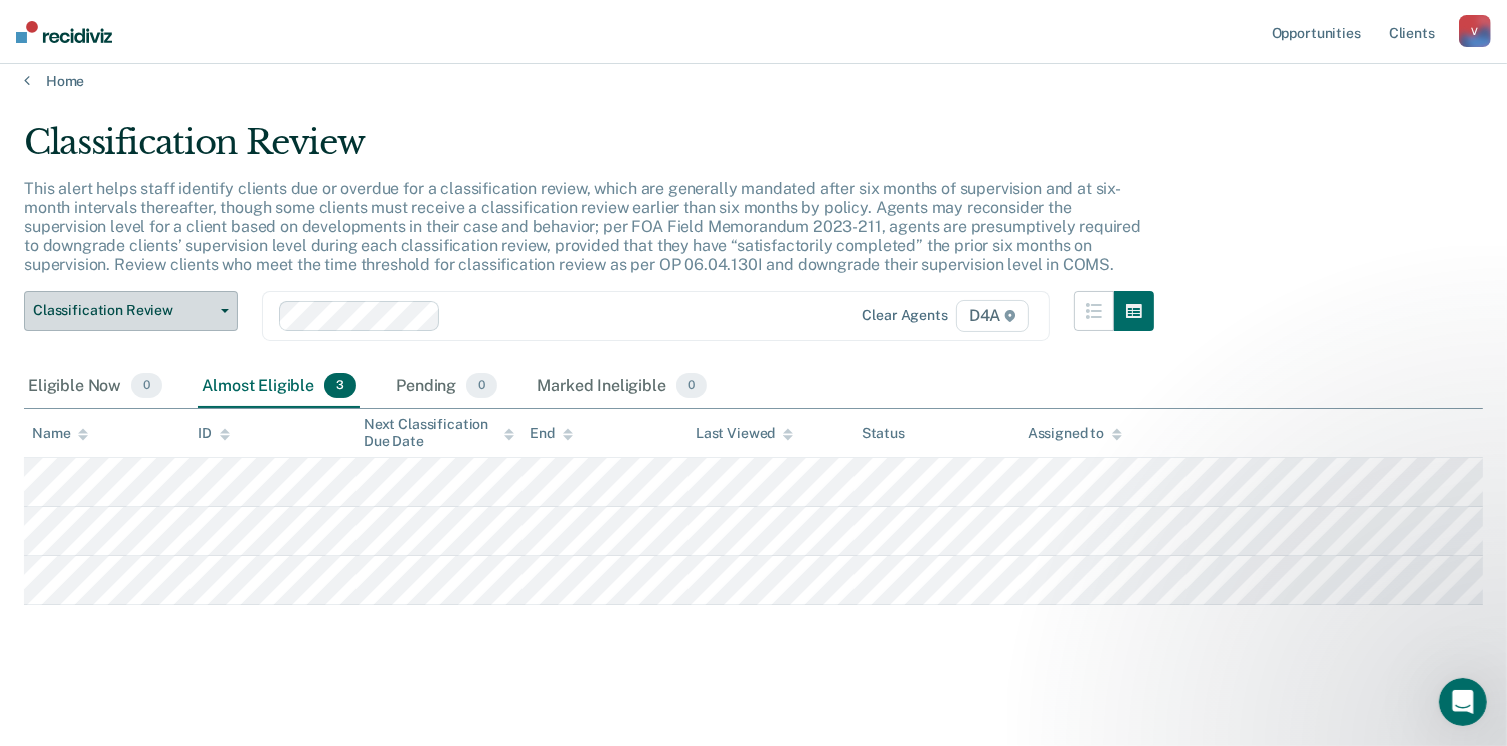 click on "Classification Review" at bounding box center [123, 310] 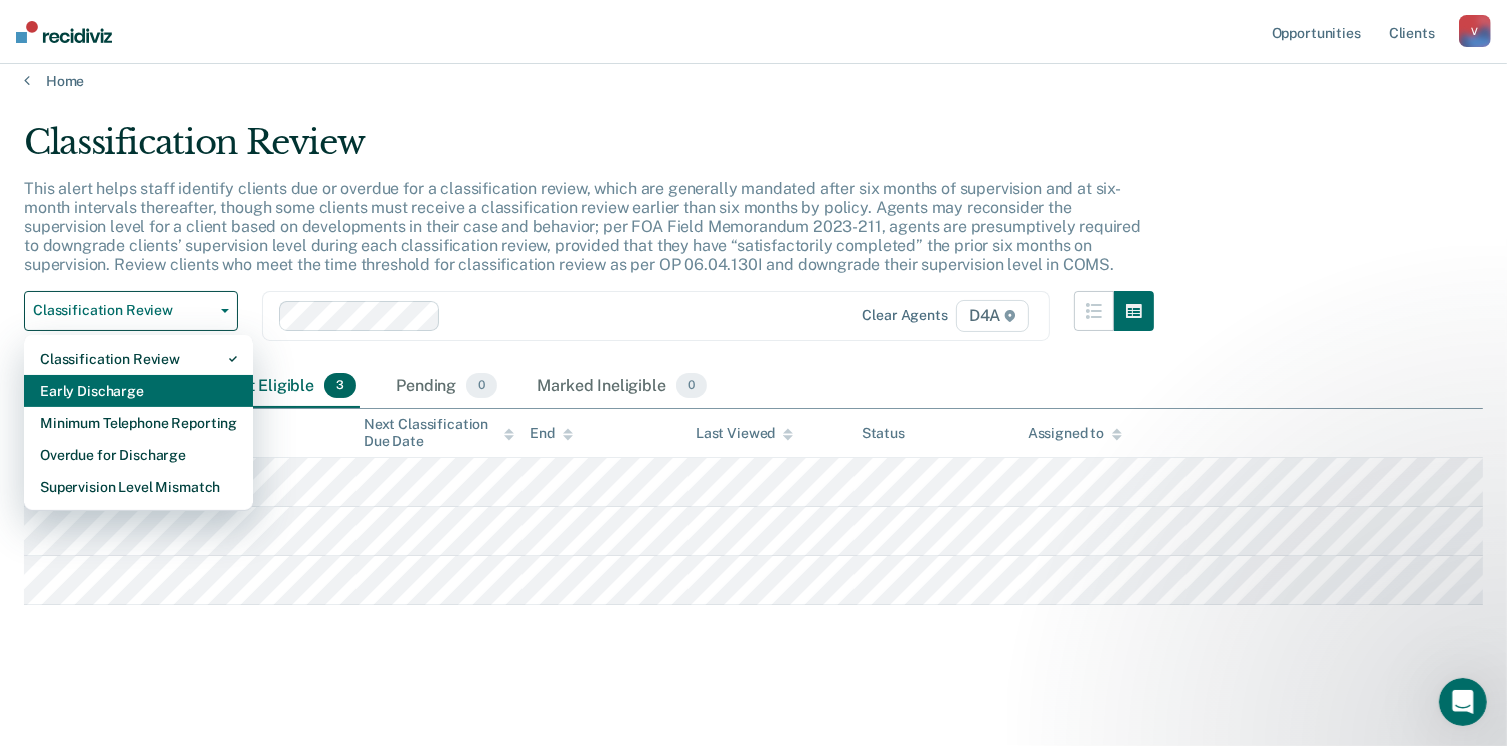 click on "Early Discharge" at bounding box center [138, 391] 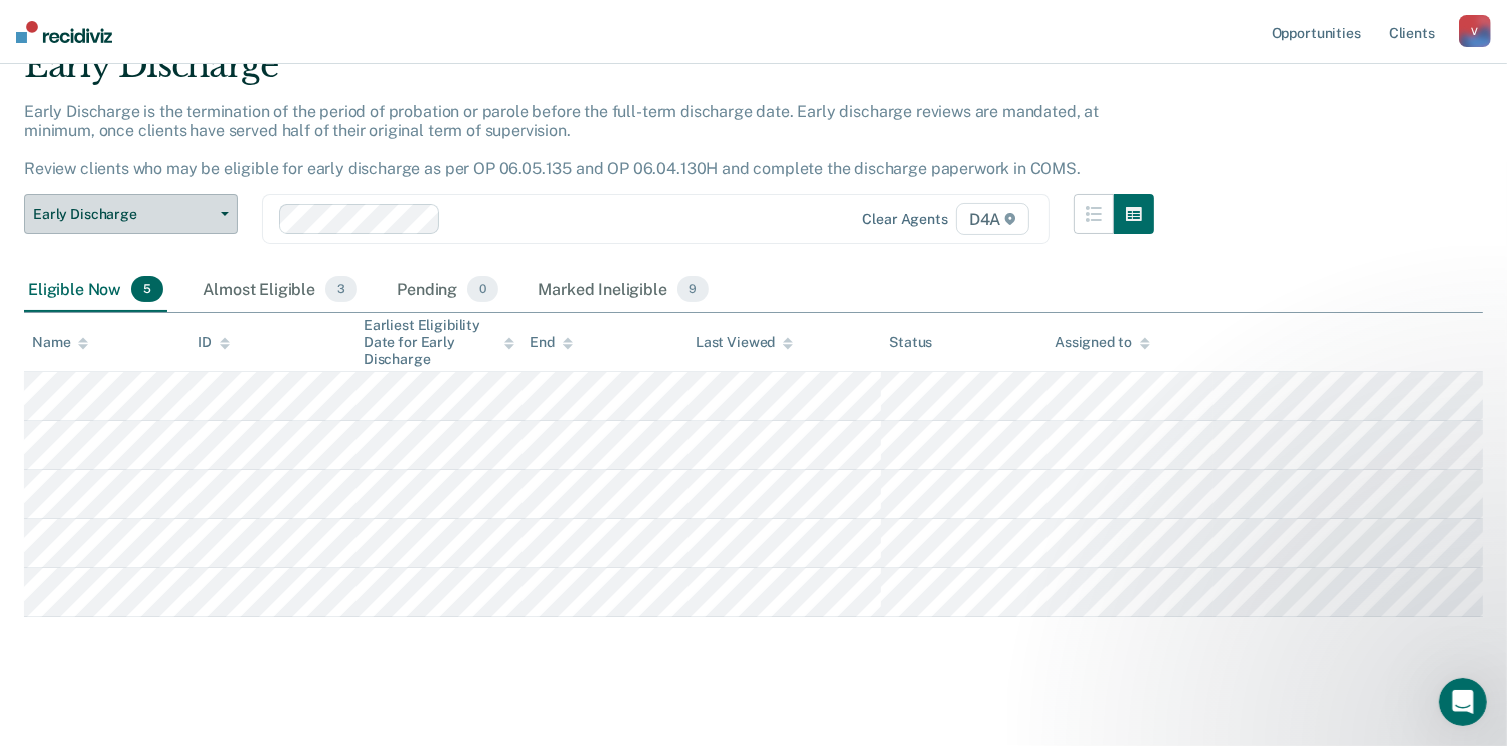 scroll, scrollTop: 105, scrollLeft: 0, axis: vertical 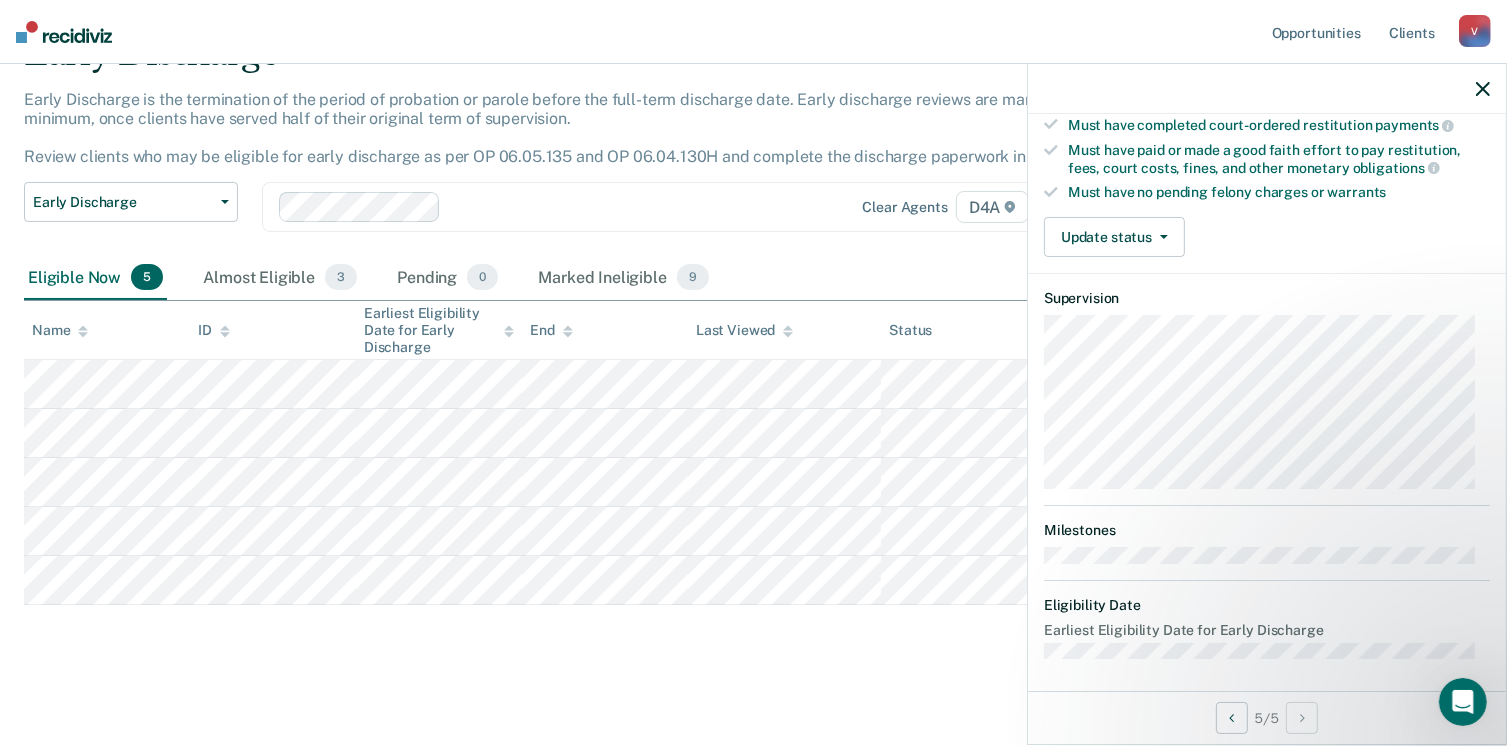 click 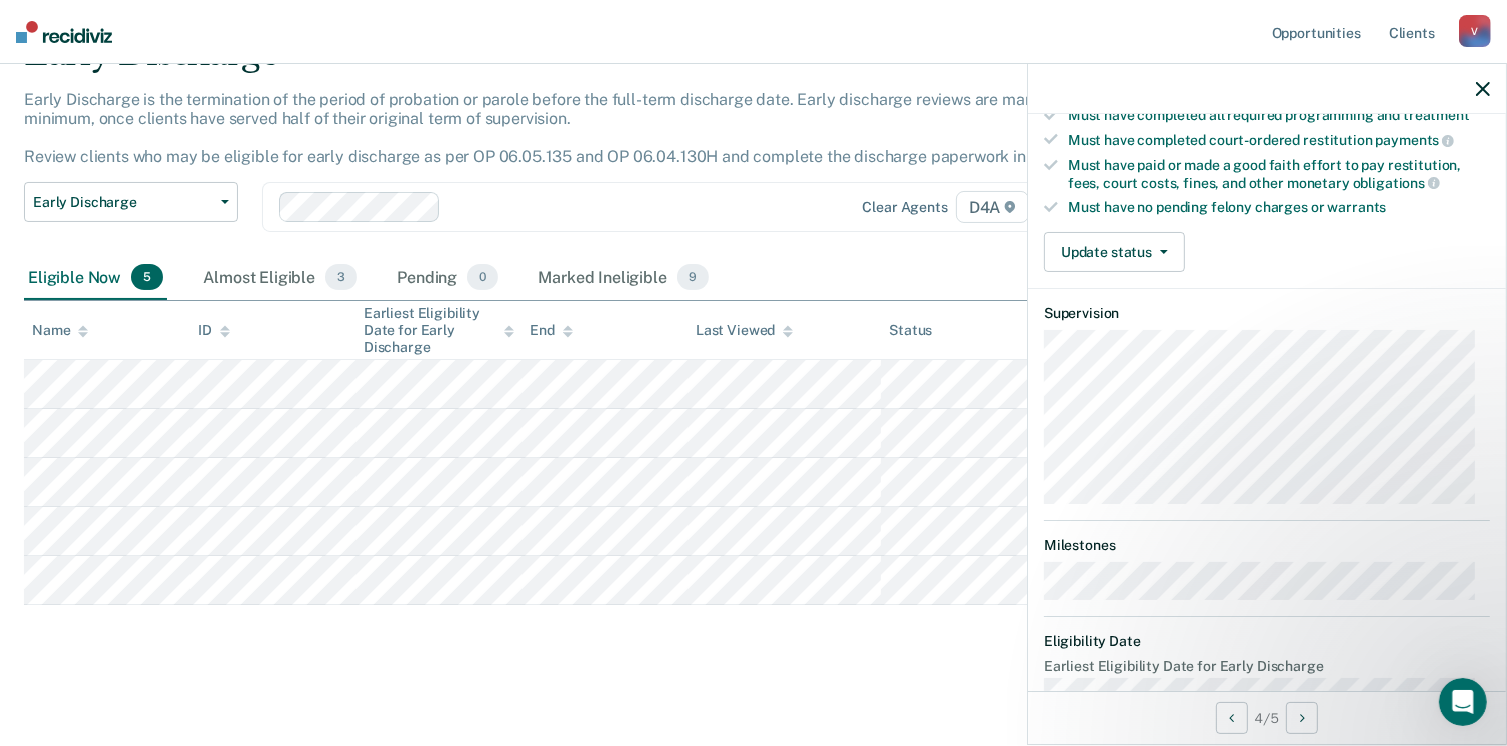 scroll, scrollTop: 392, scrollLeft: 0, axis: vertical 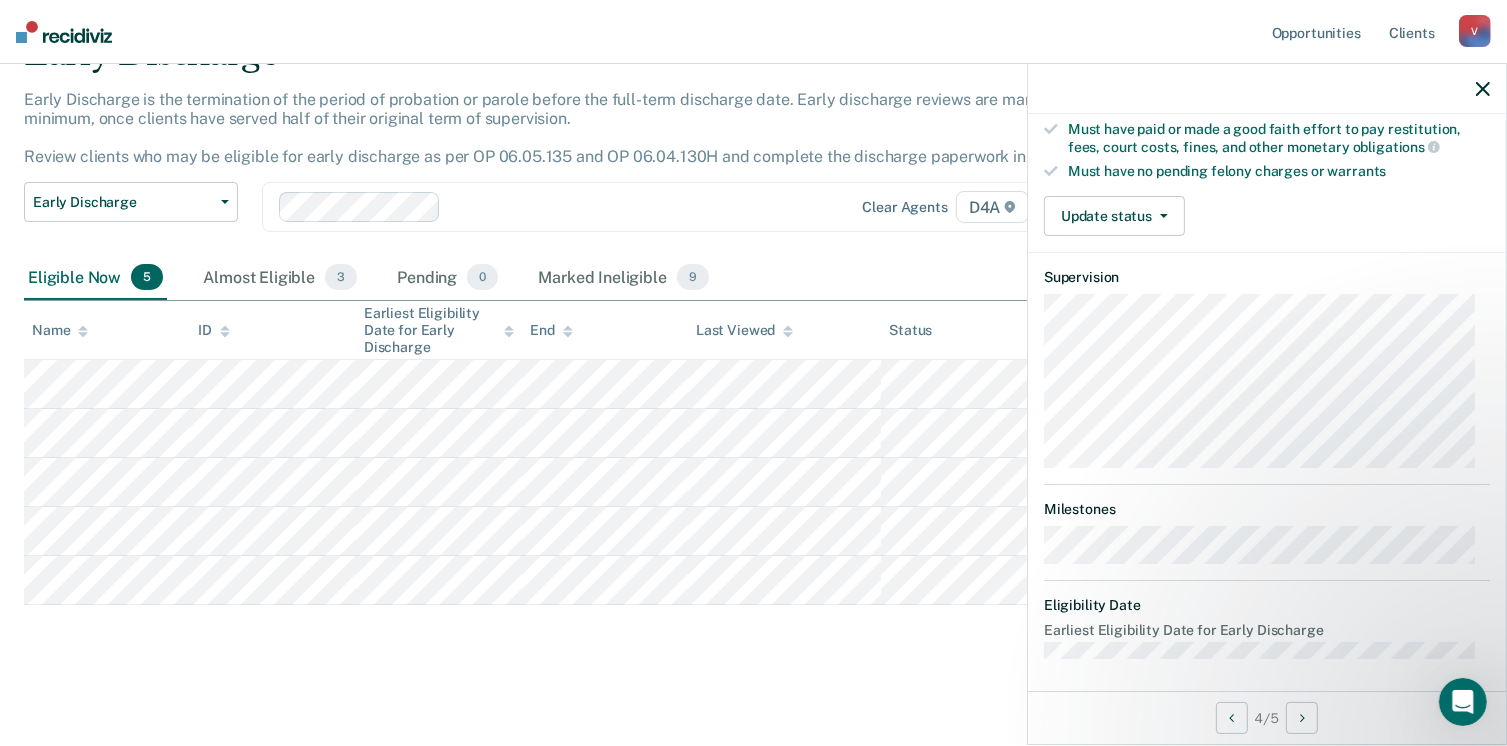 click 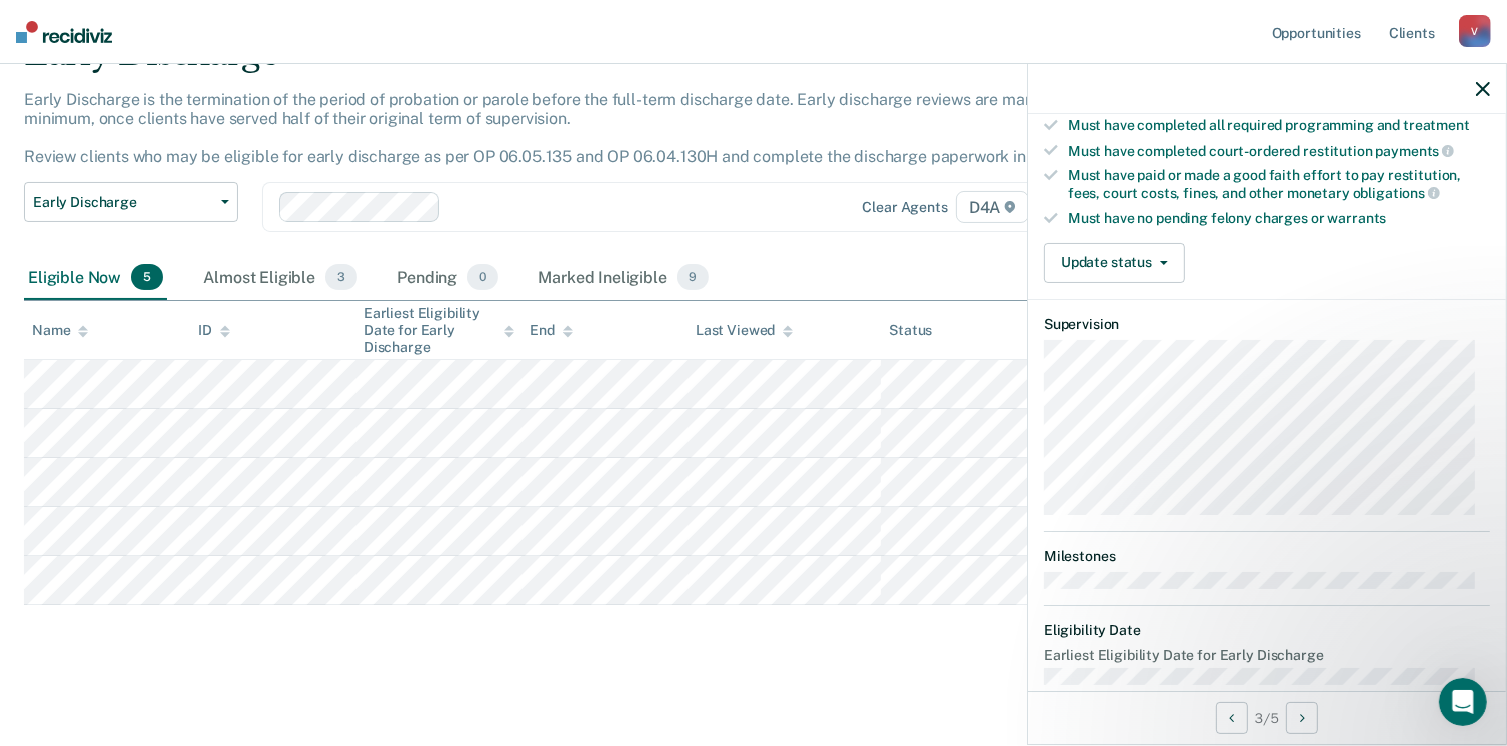 scroll, scrollTop: 500, scrollLeft: 0, axis: vertical 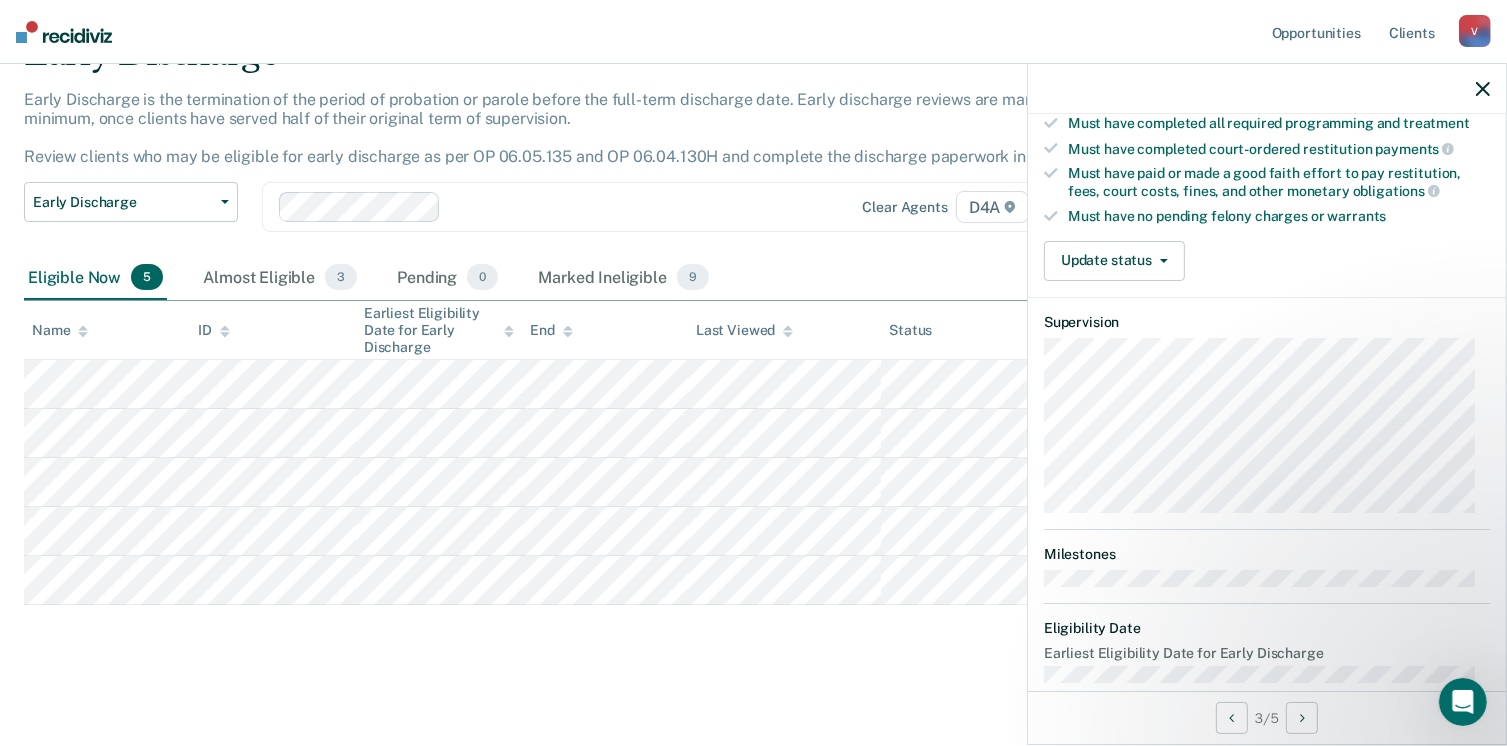 click on "Validated by data from COMS Completed at least half of parole   term   Serving a parole term of 12 months or   more   Served mandatory period of   parole   No active PPO ordered during the parole   term   Not involved in a felony, assaultive misdemeanor, or offense requiring SORA registration while on   parole   Not serving for an offense excluded from early discharge eligibility by   policy   Not paroled from SAI on current   term   Not on intensive   supervision Not involved in an OWI offense while on   parole   No pending   detainers Requirements to check Must have completed all required programming and   treatment Must have completed court-ordered restitution   payments   Must have paid or made a good faith effort to pay restitution, fees, court costs, fines, and other monetary   obligations   Must have no pending felony charges or   warrants Update status Mark Pending Mark Ineligible" at bounding box center [1267, 17] 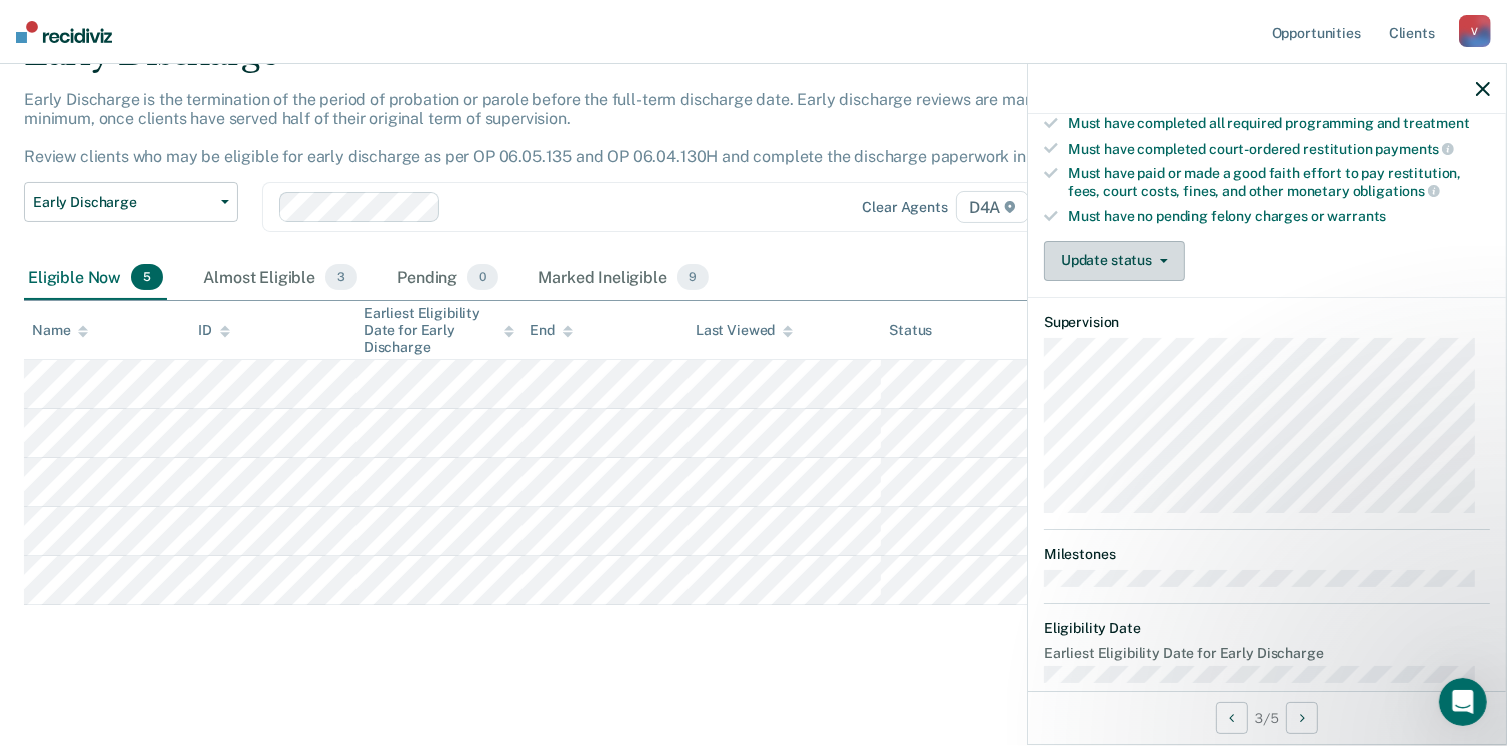 click on "Update status" at bounding box center [1114, 261] 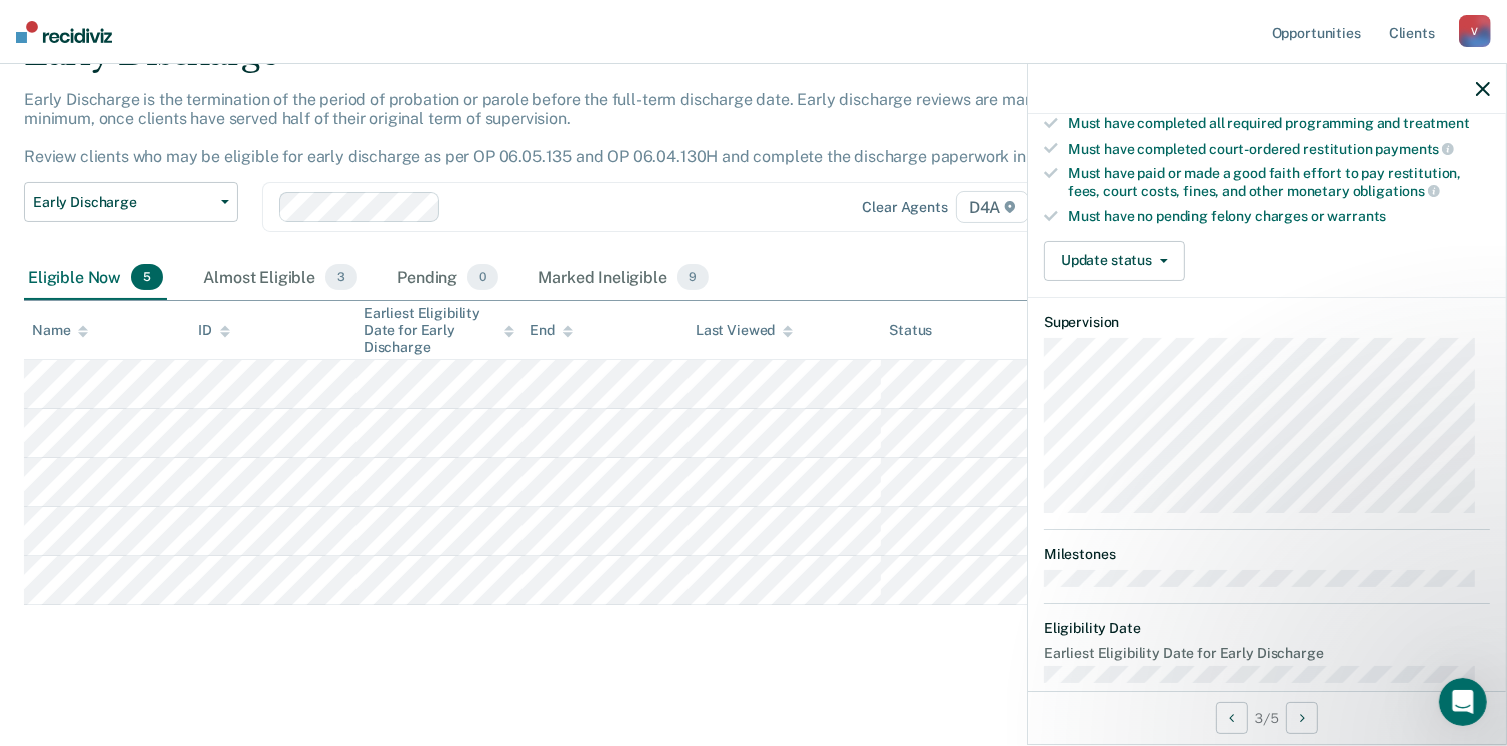 click on "JP   Early Discharge Eligible Validated by data from COMS Completed at least half of parole   term   Serving a parole term of 12 months or   more   Served mandatory period of   parole   No active PPO ordered during the parole   term   Not involved in a felony, assaultive misdemeanor, or offense requiring SORA registration while on   parole   Not serving for an offense excluded from early discharge eligibility by   policy   Not paroled from SAI on current   term   Not on intensive   supervision Not involved in an OWI offense while on   parole   No pending   detainers Requirements to check Must have completed all required programming and   treatment Must have completed court-ordered restitution   payments   Must have paid or made a good faith effort to pay restitution, fees, court costs, fines, and other monetary   obligations   Must have no pending felony charges or   warrants Update status Mark Pending Mark Ineligible Supervision Milestones Eligibility Date Earliest Eligibility Date for Early Discharge" at bounding box center [1267, 160] 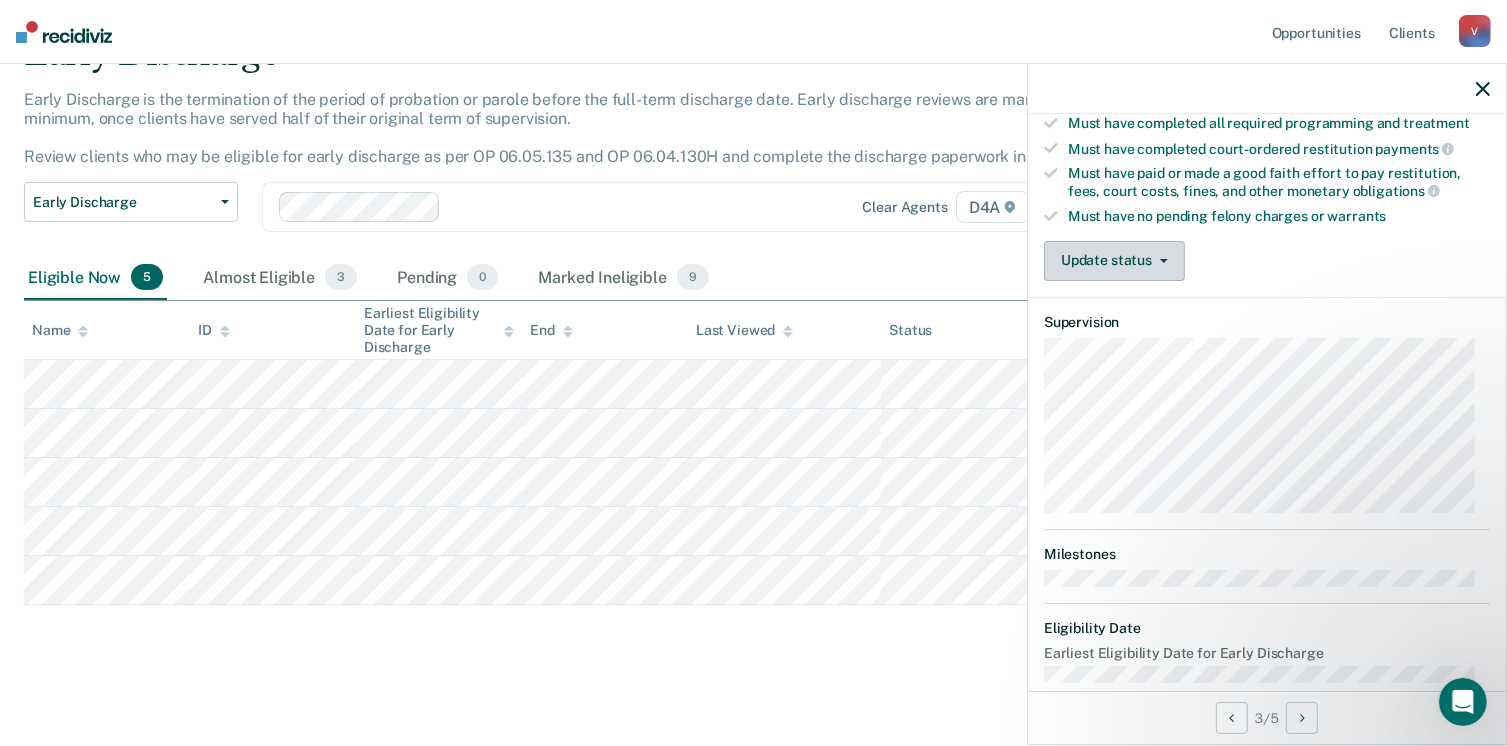 click on "Update status" at bounding box center [1114, 261] 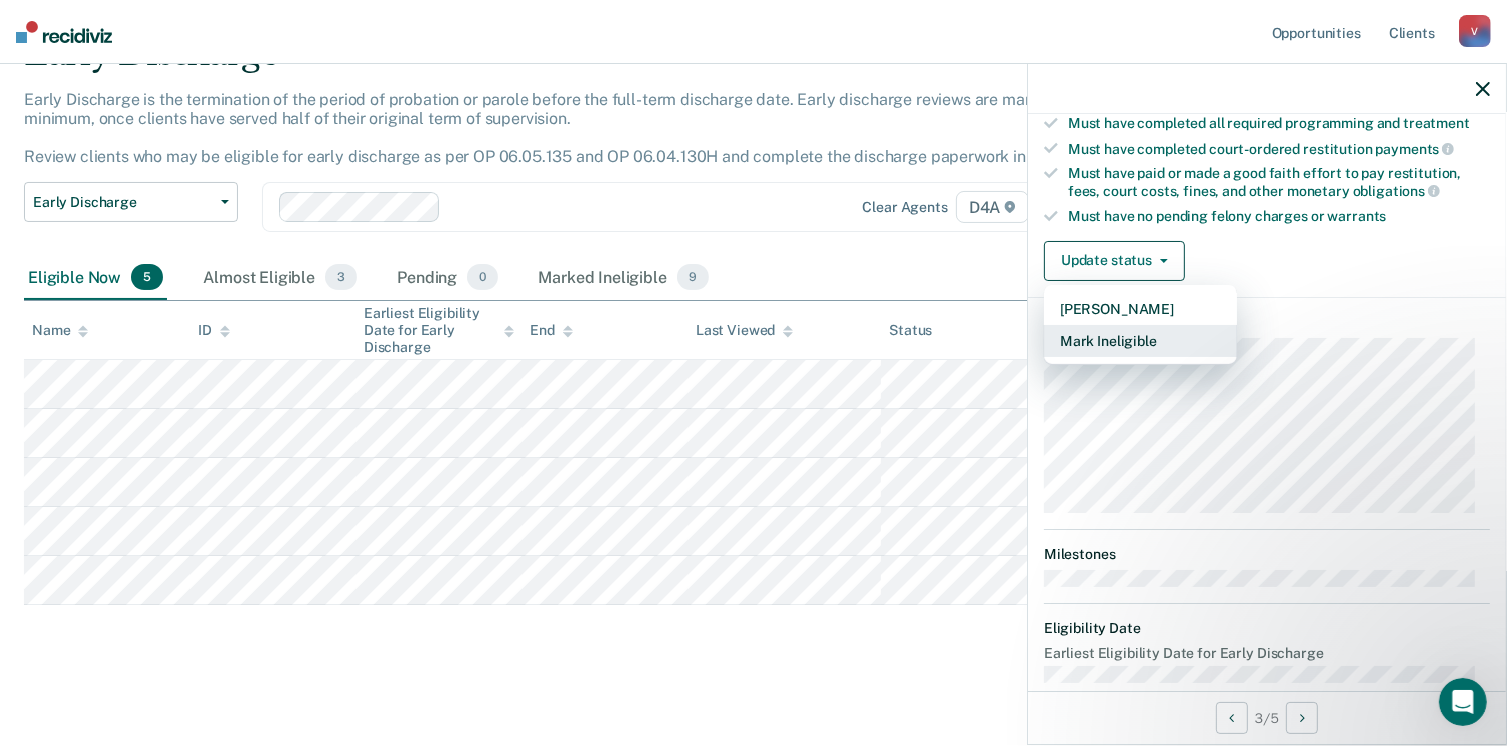 click on "Mark Ineligible" at bounding box center (1140, 341) 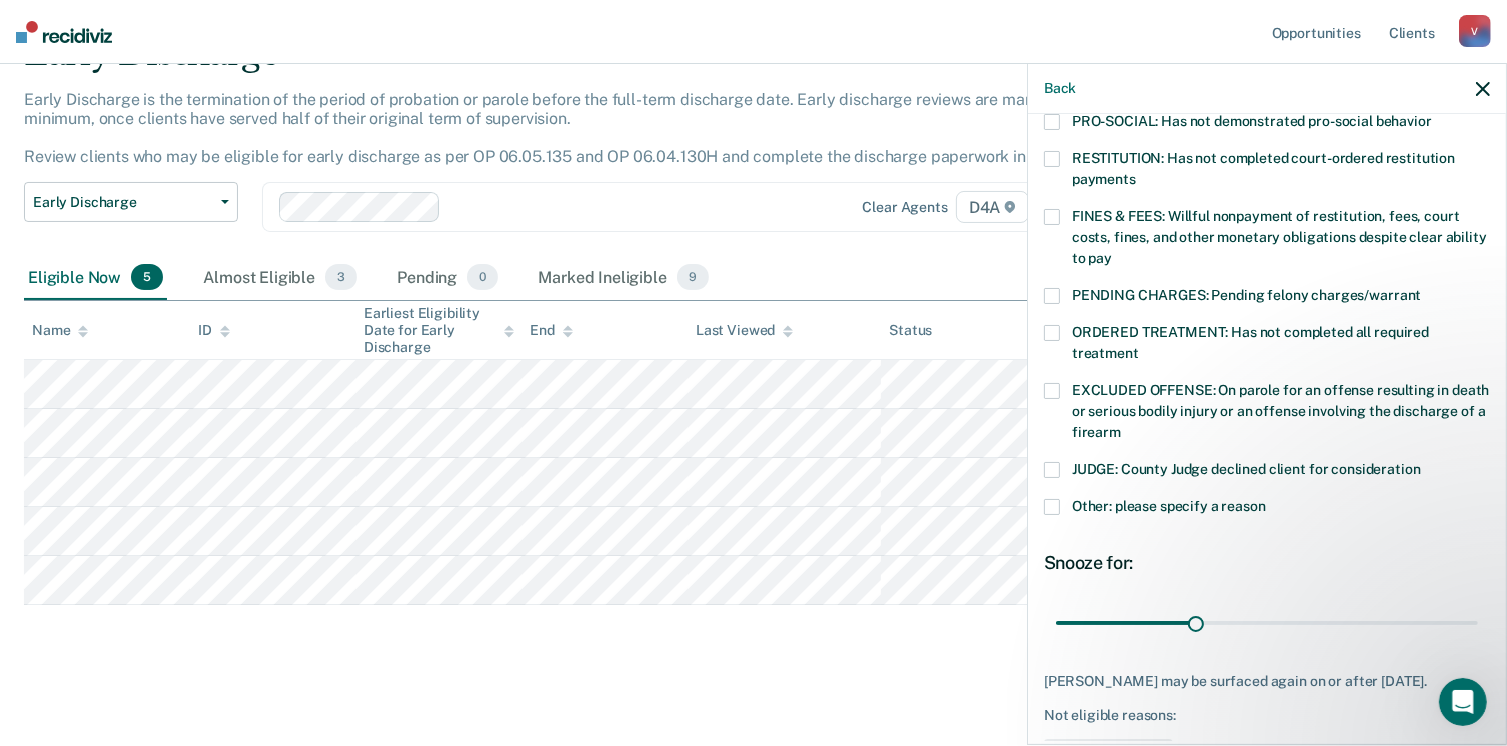 click on "FINES & FEES: Willful nonpayment of restitution, fees, court costs, fines, and other monetary obligations despite clear ability to pay" at bounding box center (1267, 240) 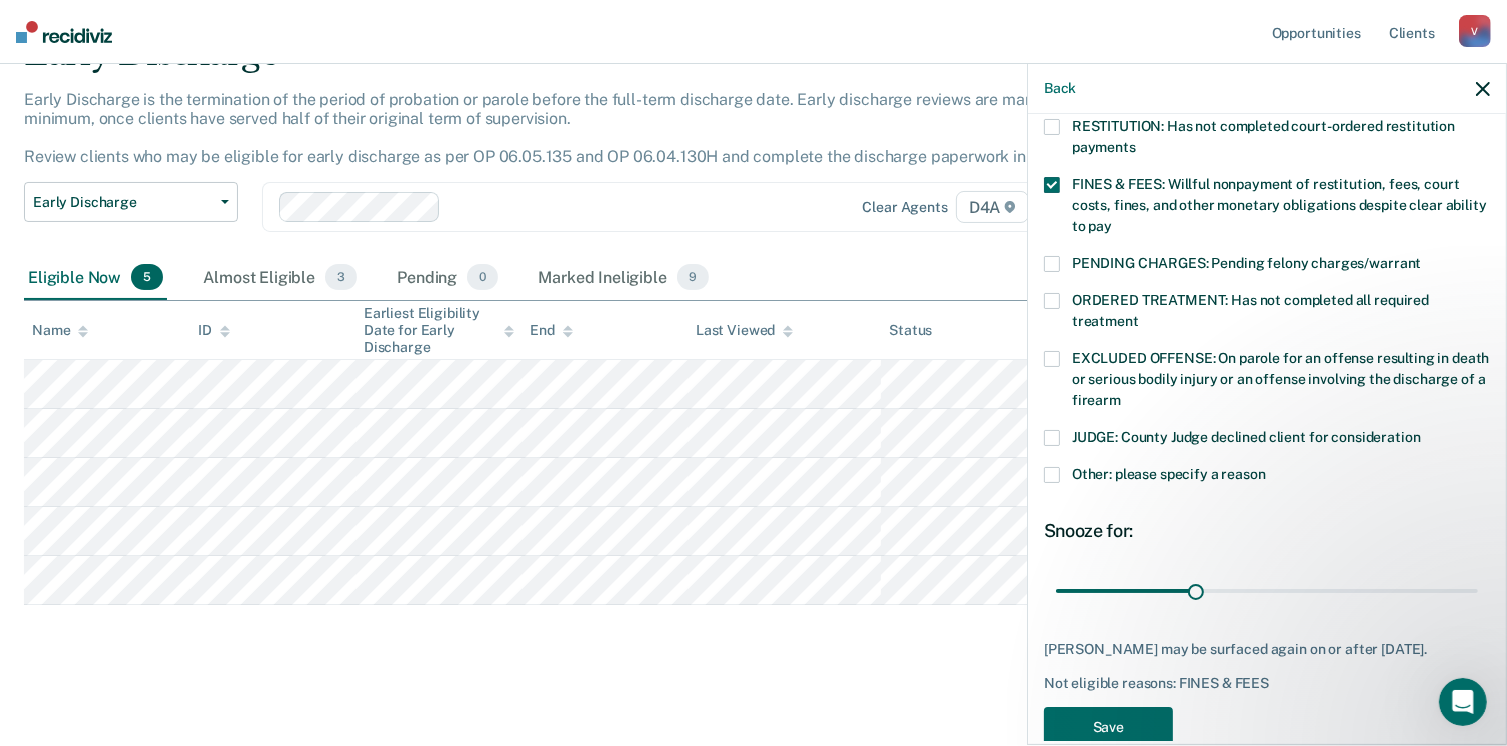 scroll, scrollTop: 551, scrollLeft: 0, axis: vertical 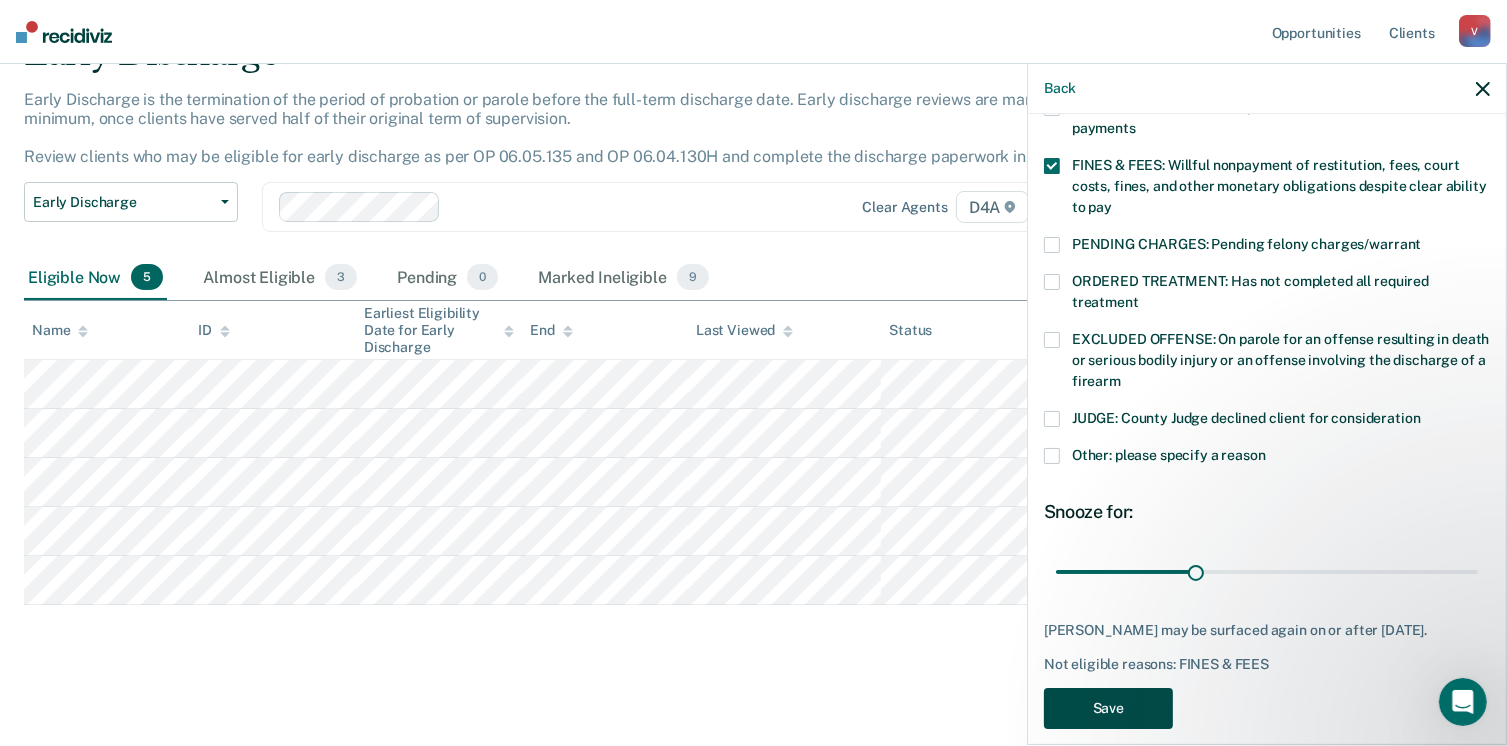 click on "Save" at bounding box center (1108, 708) 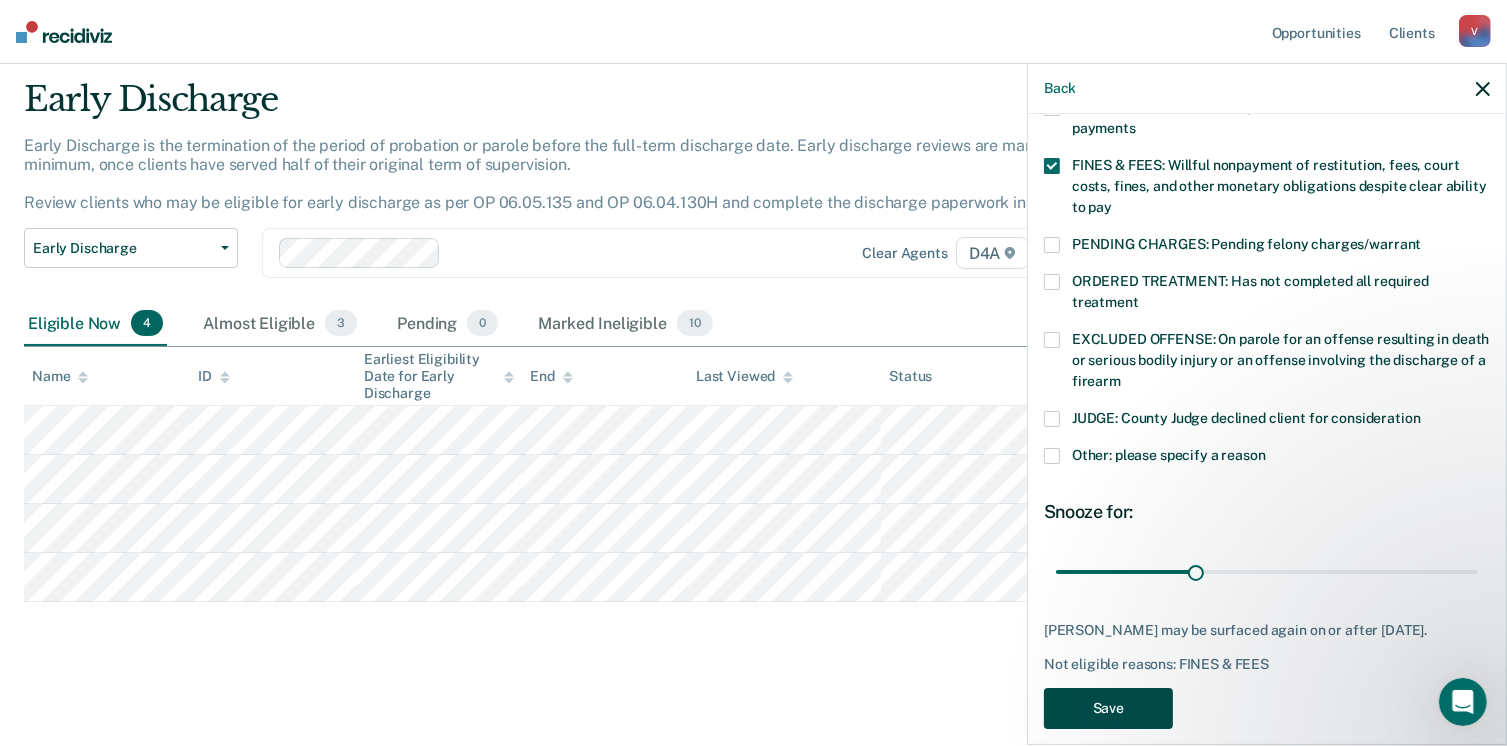 scroll, scrollTop: 56, scrollLeft: 0, axis: vertical 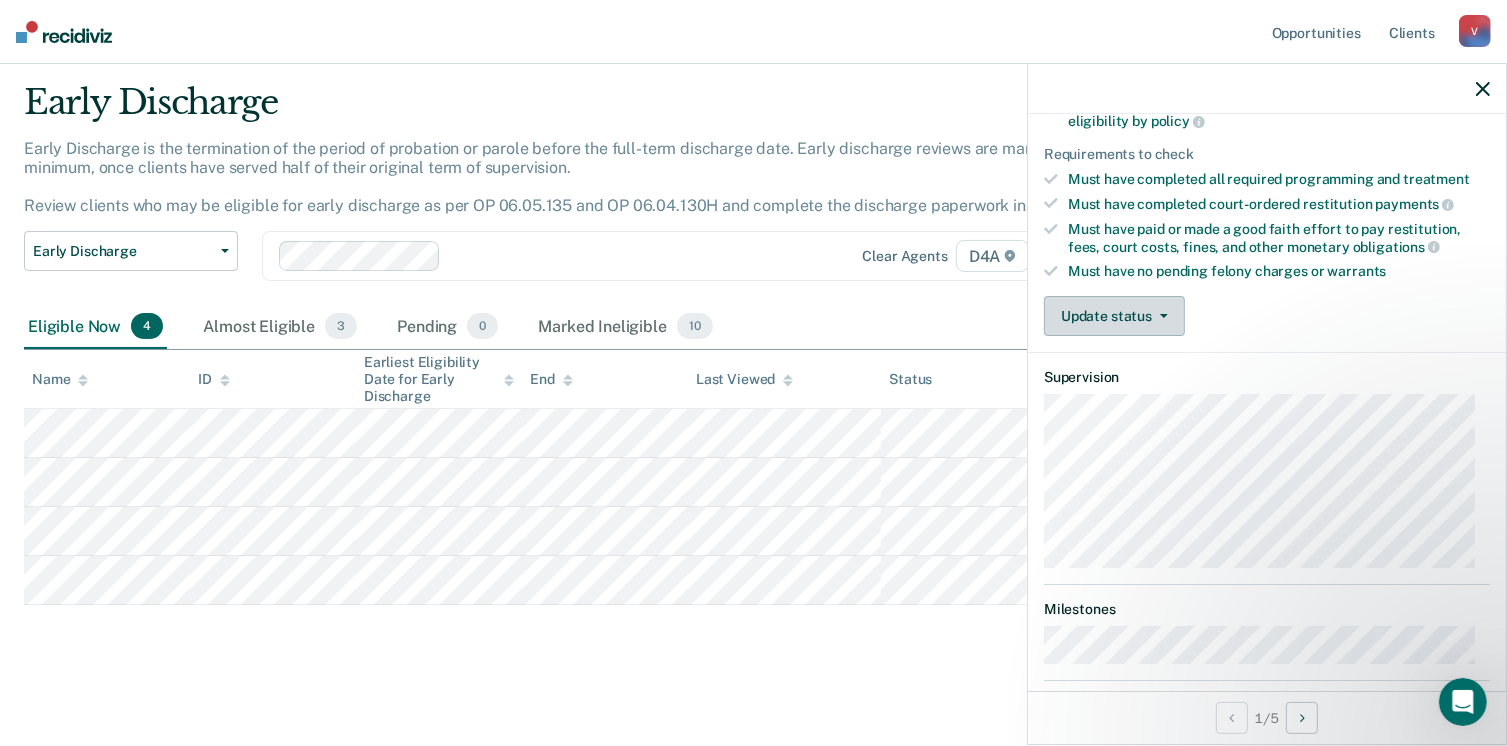click on "Update status" at bounding box center (1114, 316) 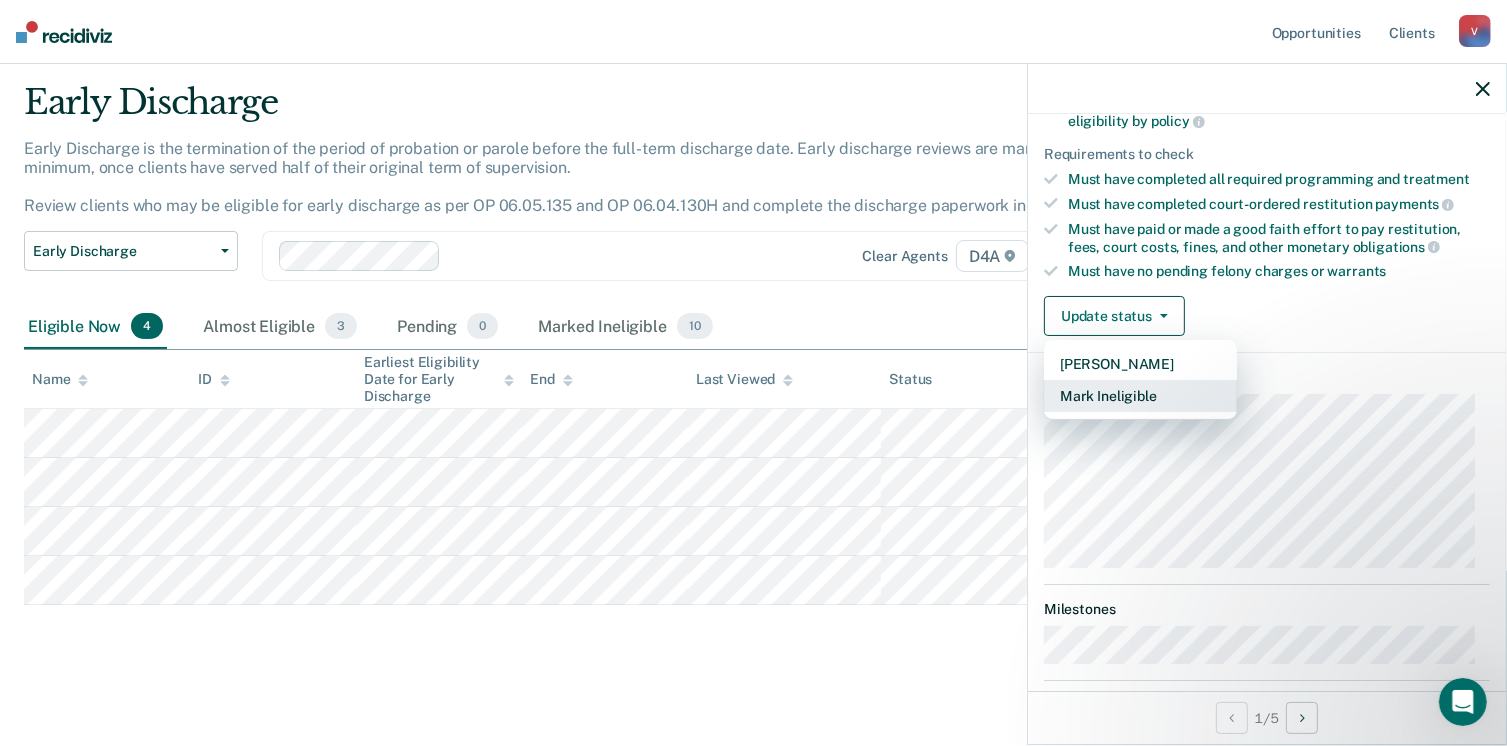 click on "Mark Ineligible" at bounding box center [1140, 396] 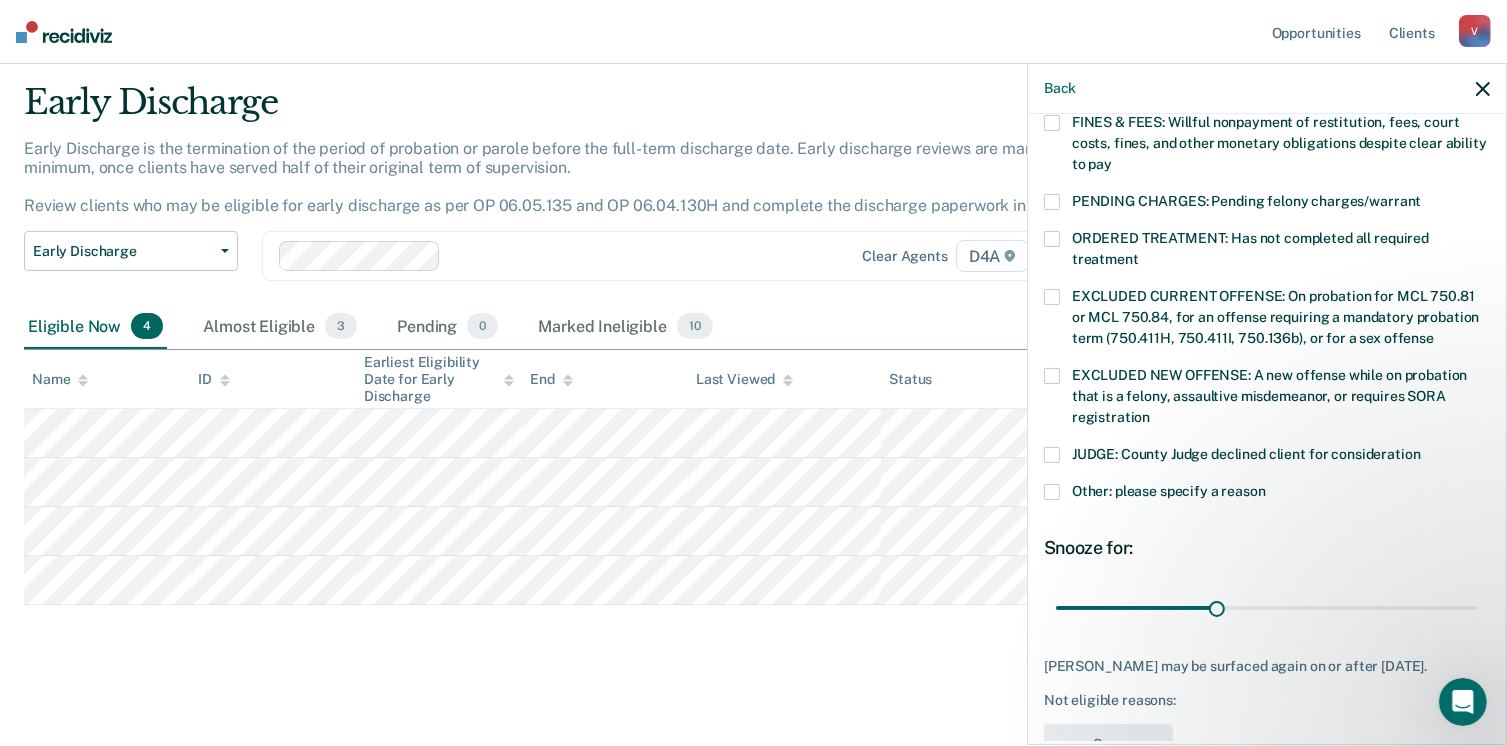 scroll, scrollTop: 630, scrollLeft: 0, axis: vertical 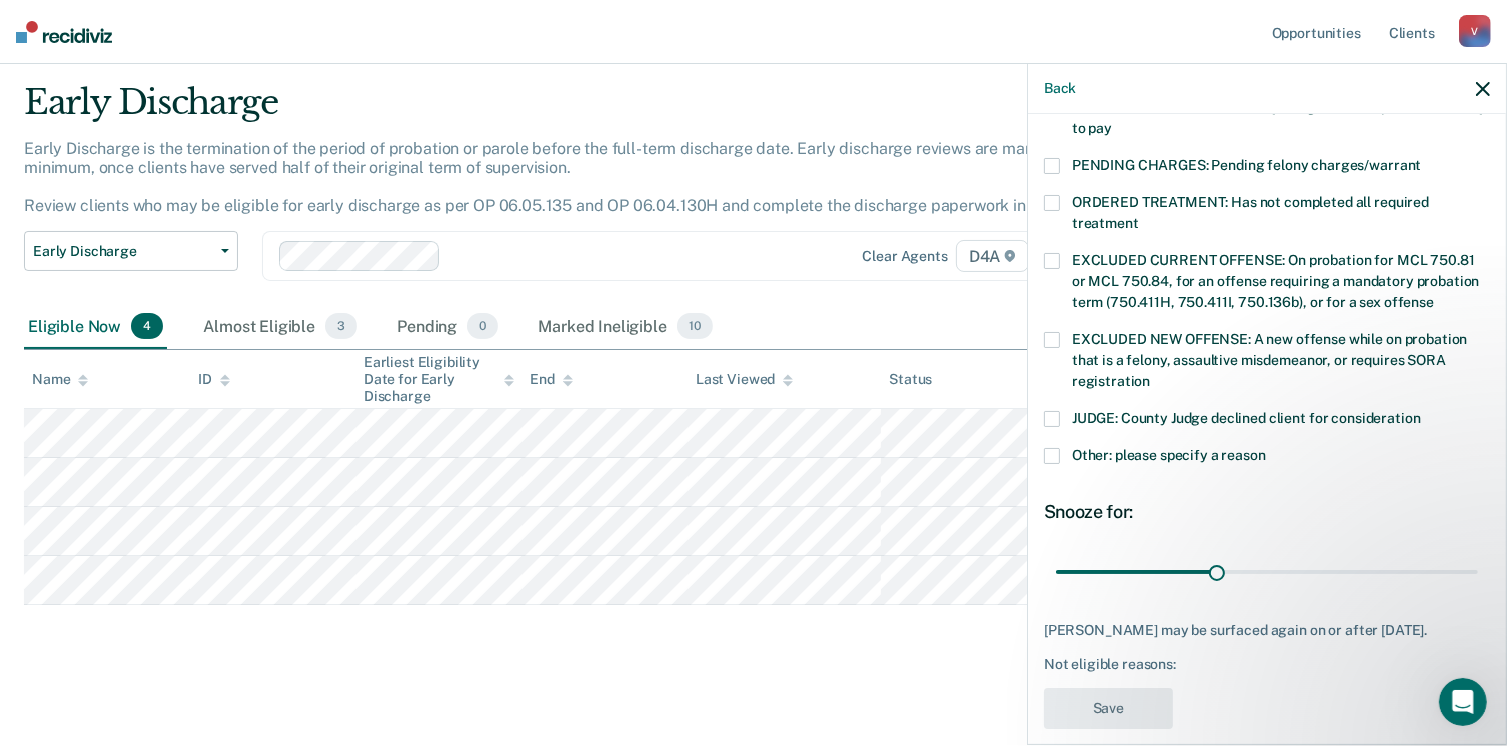 click at bounding box center [1052, 456] 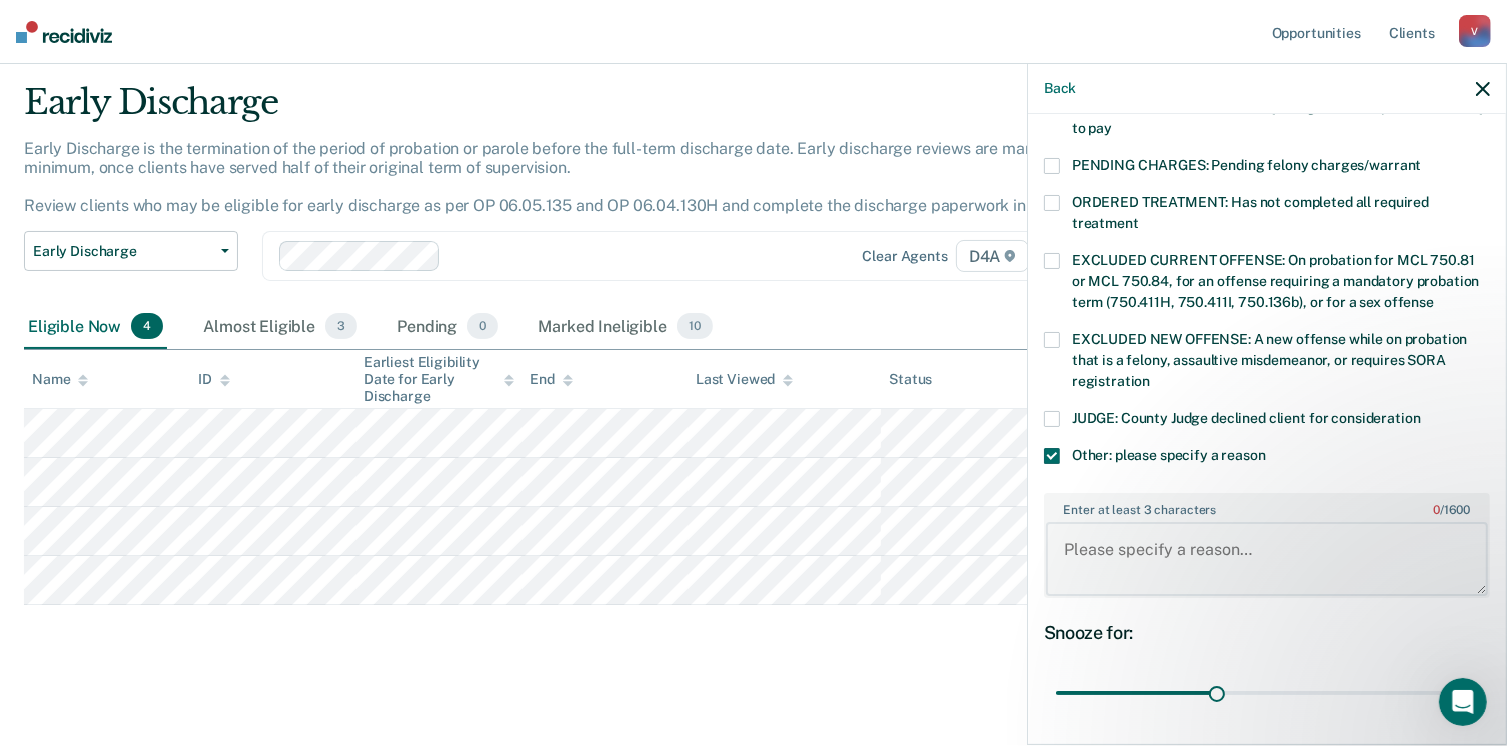click on "Enter at least 3 characters 0  /  1600" at bounding box center (1267, 559) 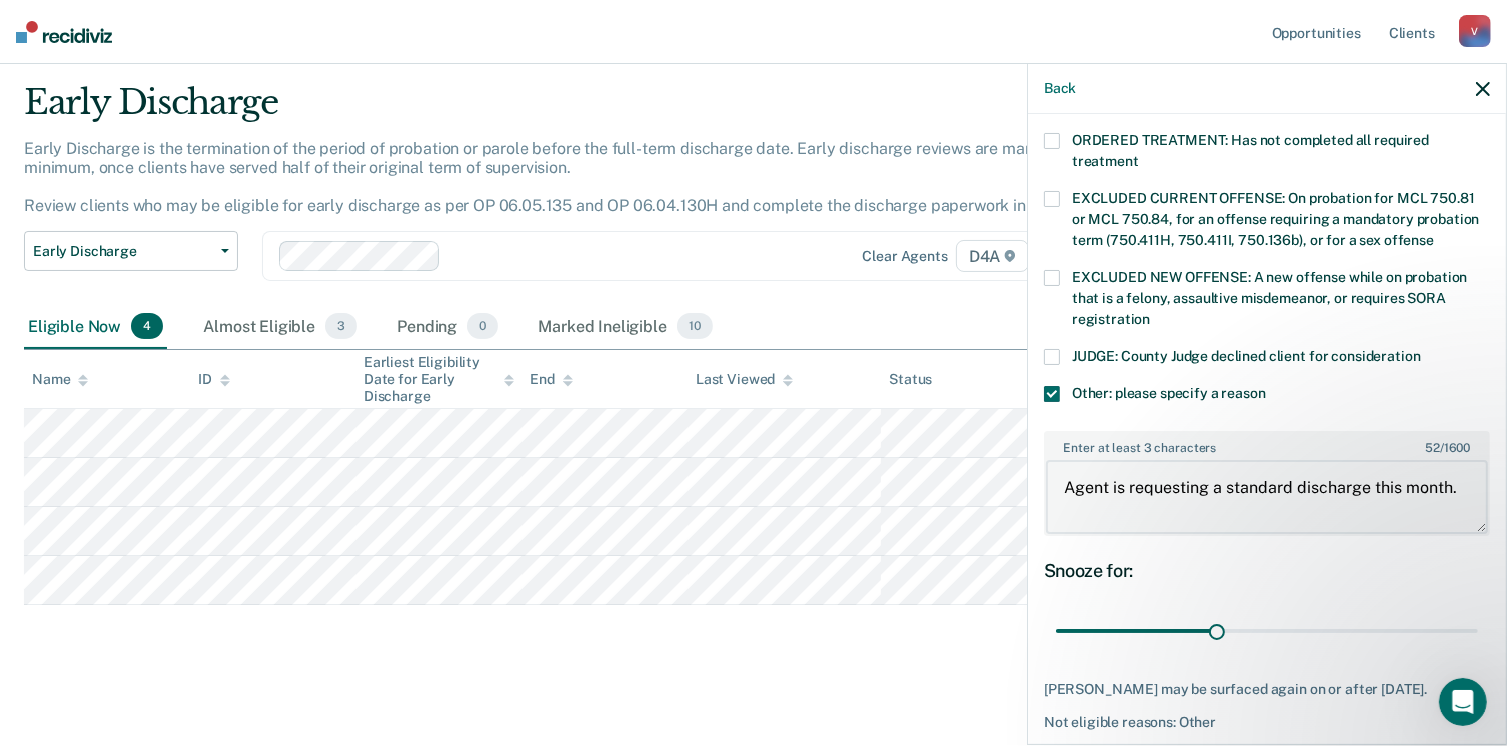 scroll, scrollTop: 749, scrollLeft: 0, axis: vertical 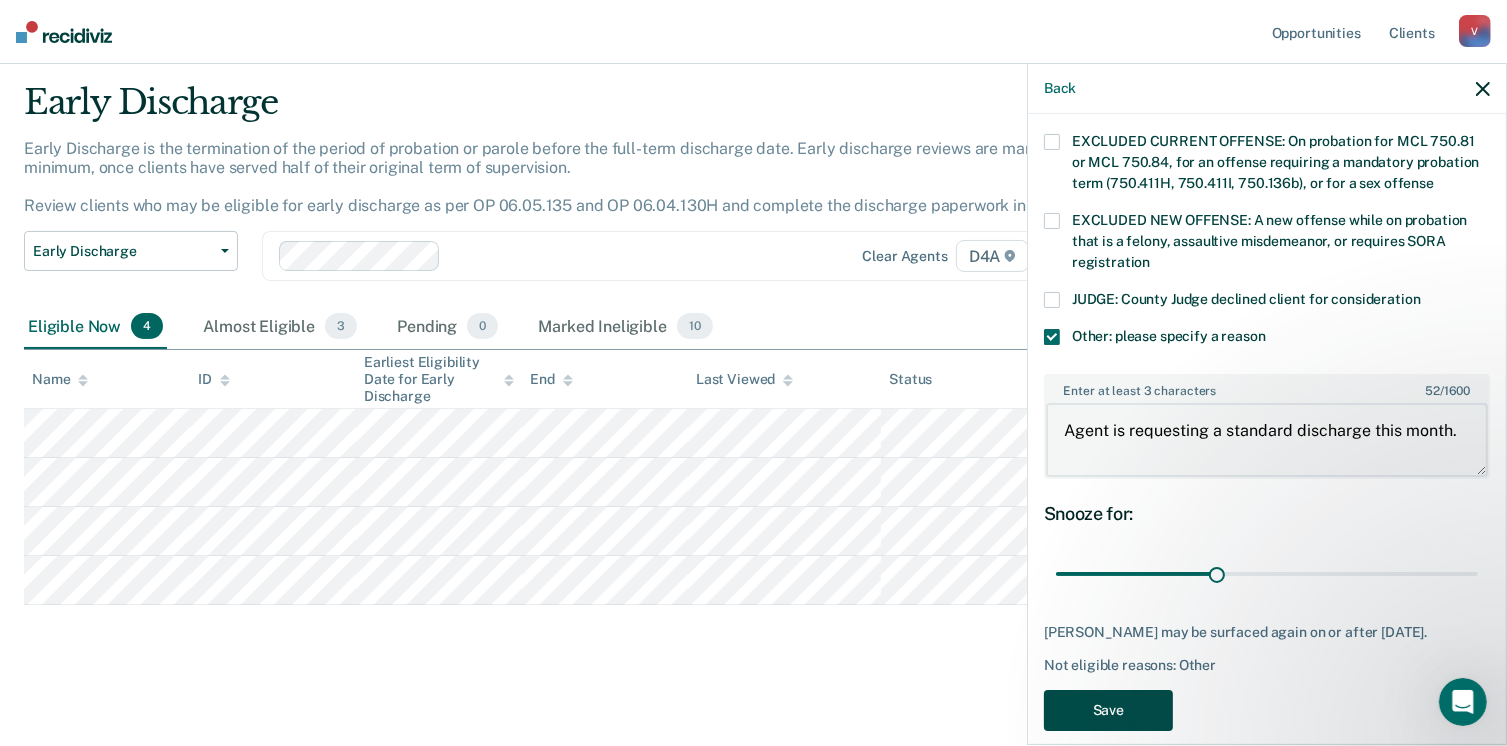 type on "Agent is requesting a standard discharge this month." 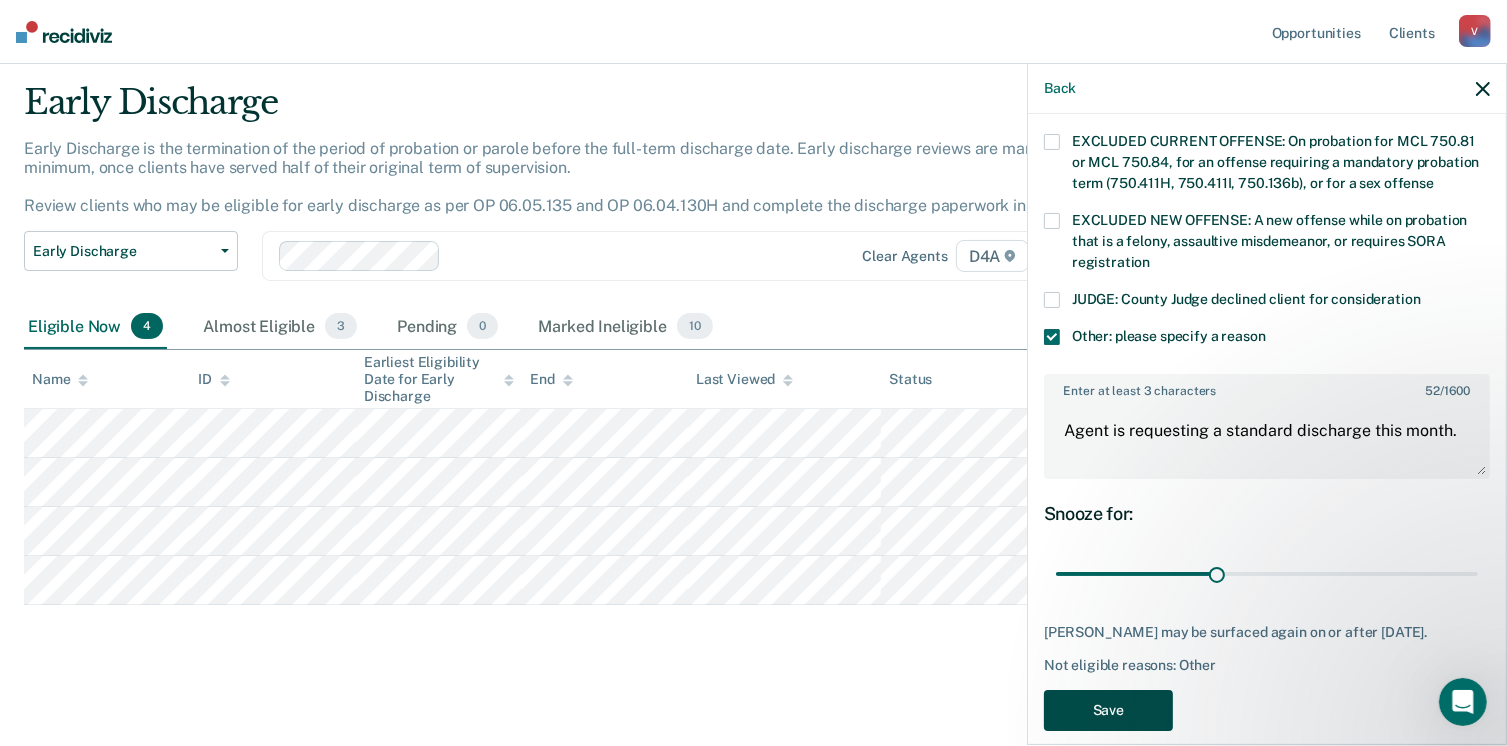 click on "Save" at bounding box center [1108, 710] 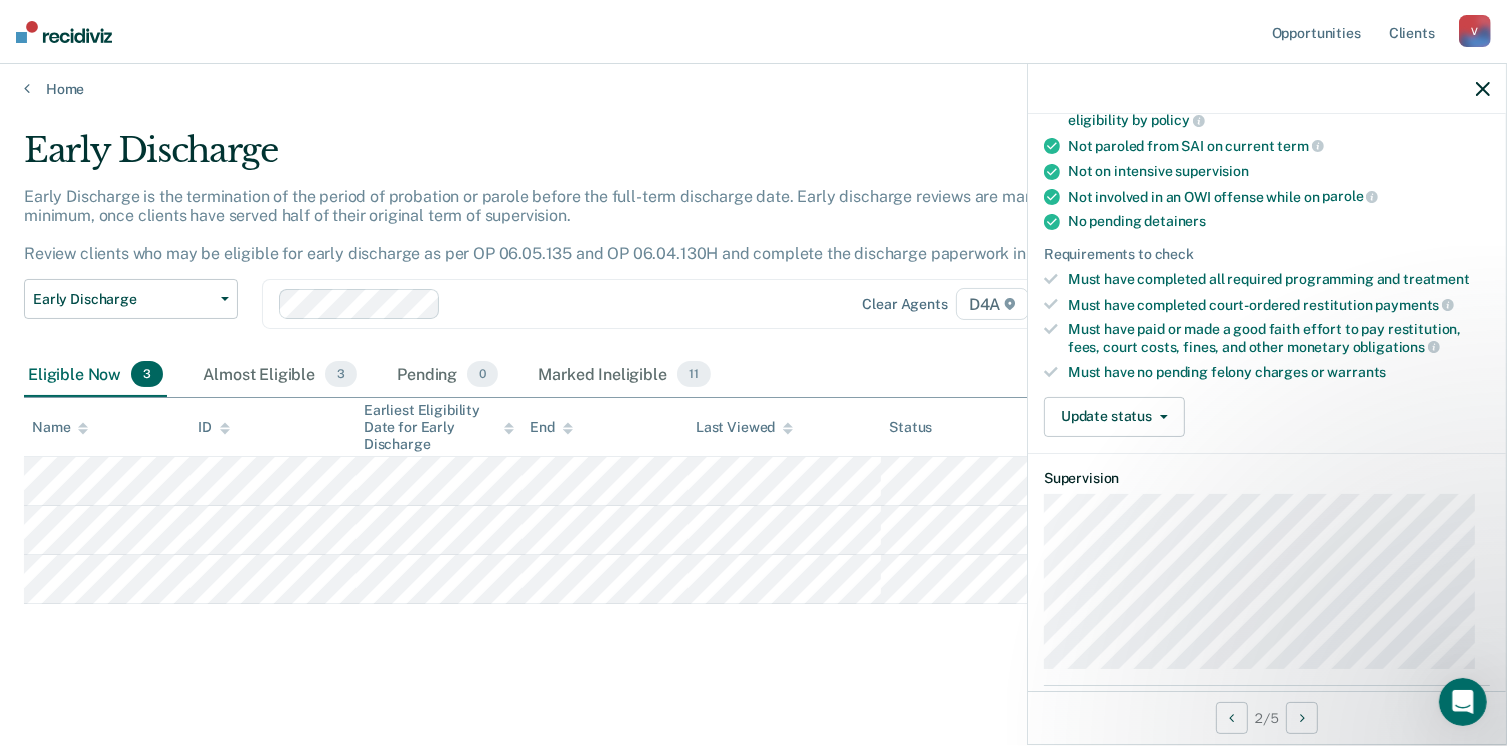 scroll, scrollTop: 320, scrollLeft: 0, axis: vertical 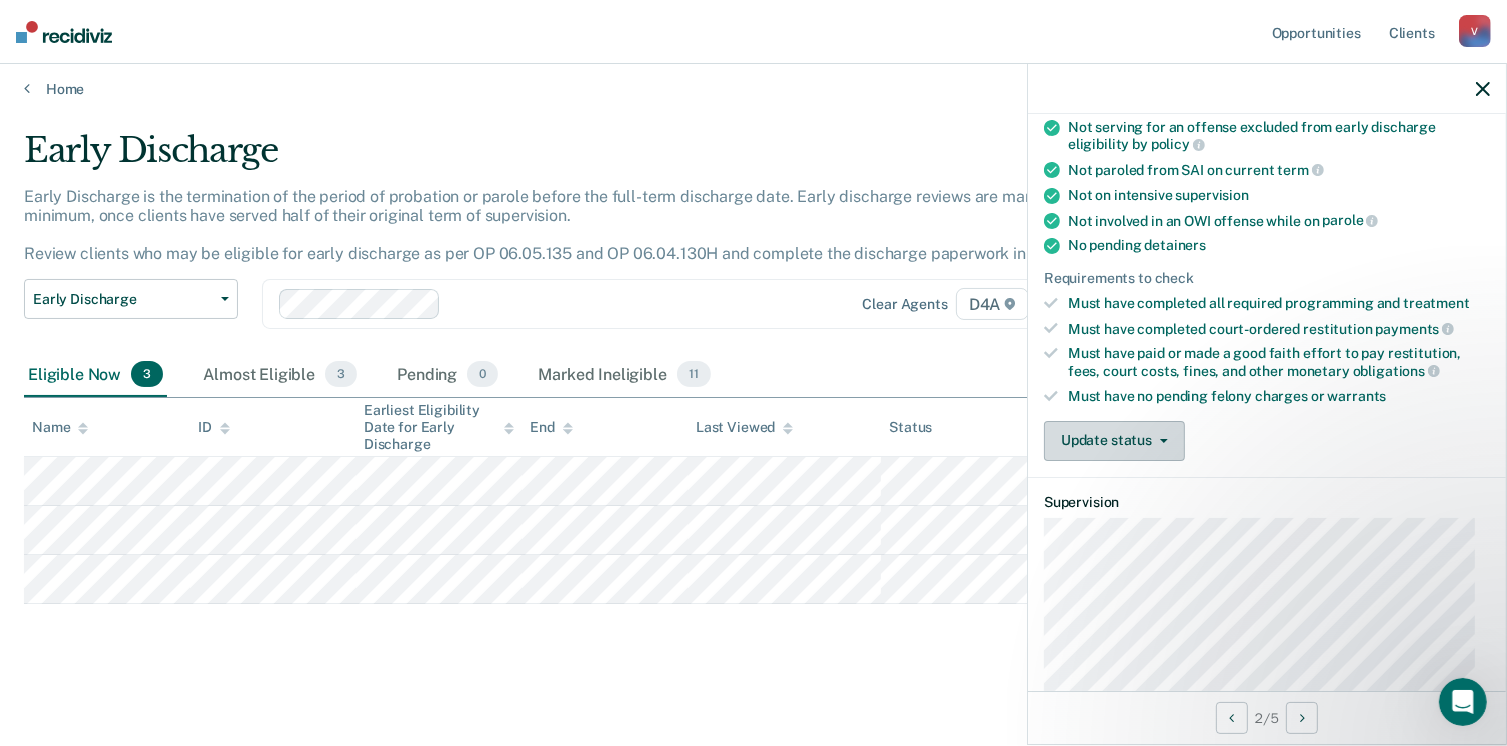click on "Update status" at bounding box center [1114, 441] 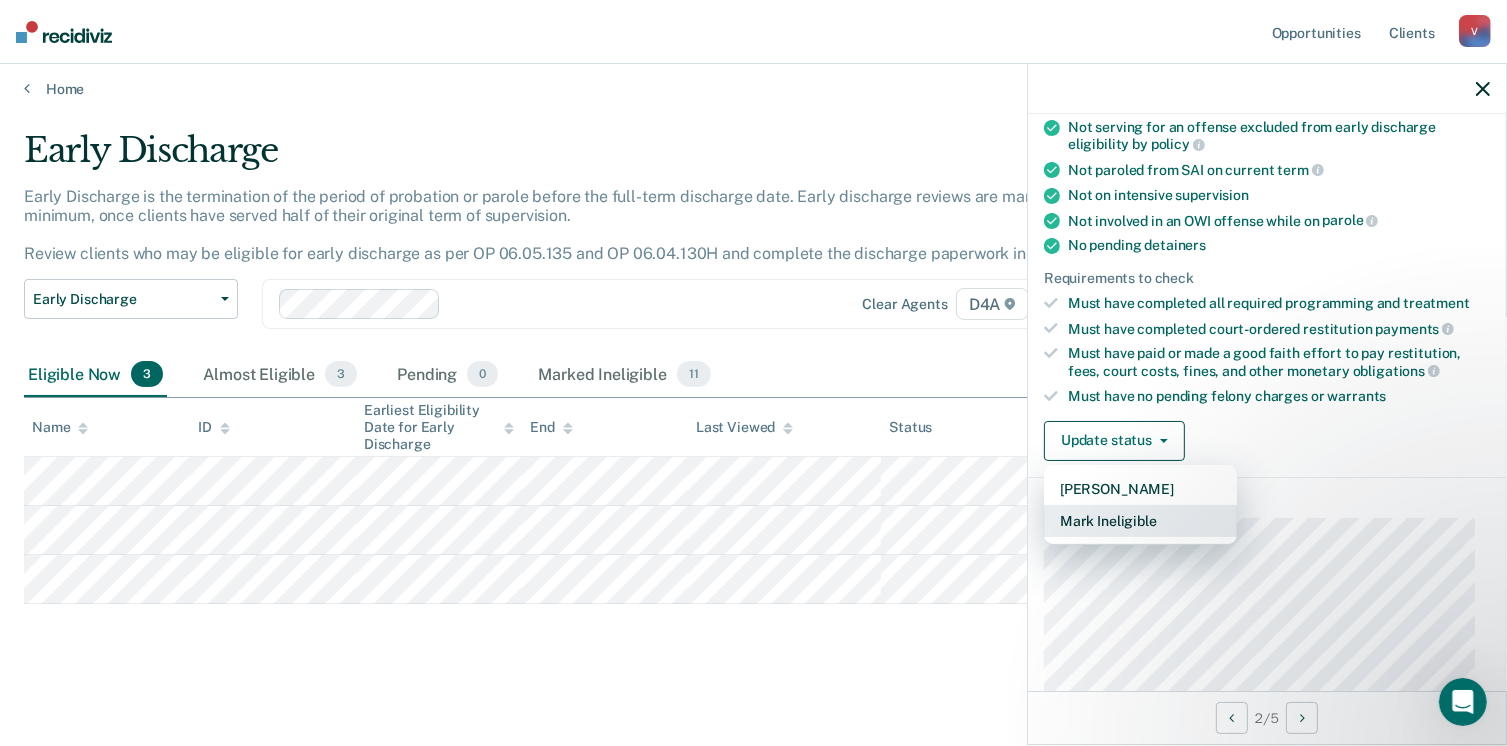 click on "Mark Ineligible" at bounding box center [1140, 521] 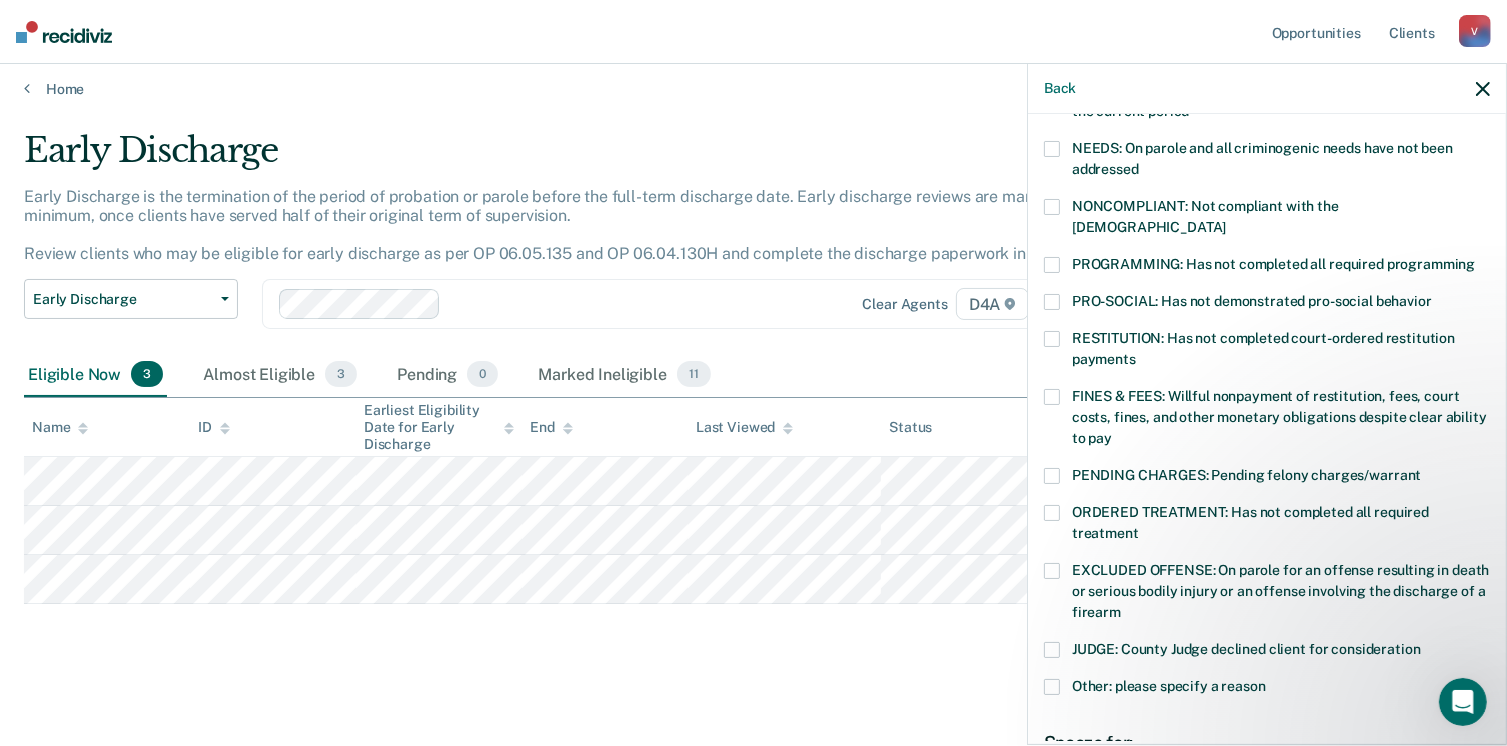 click at bounding box center [1052, 397] 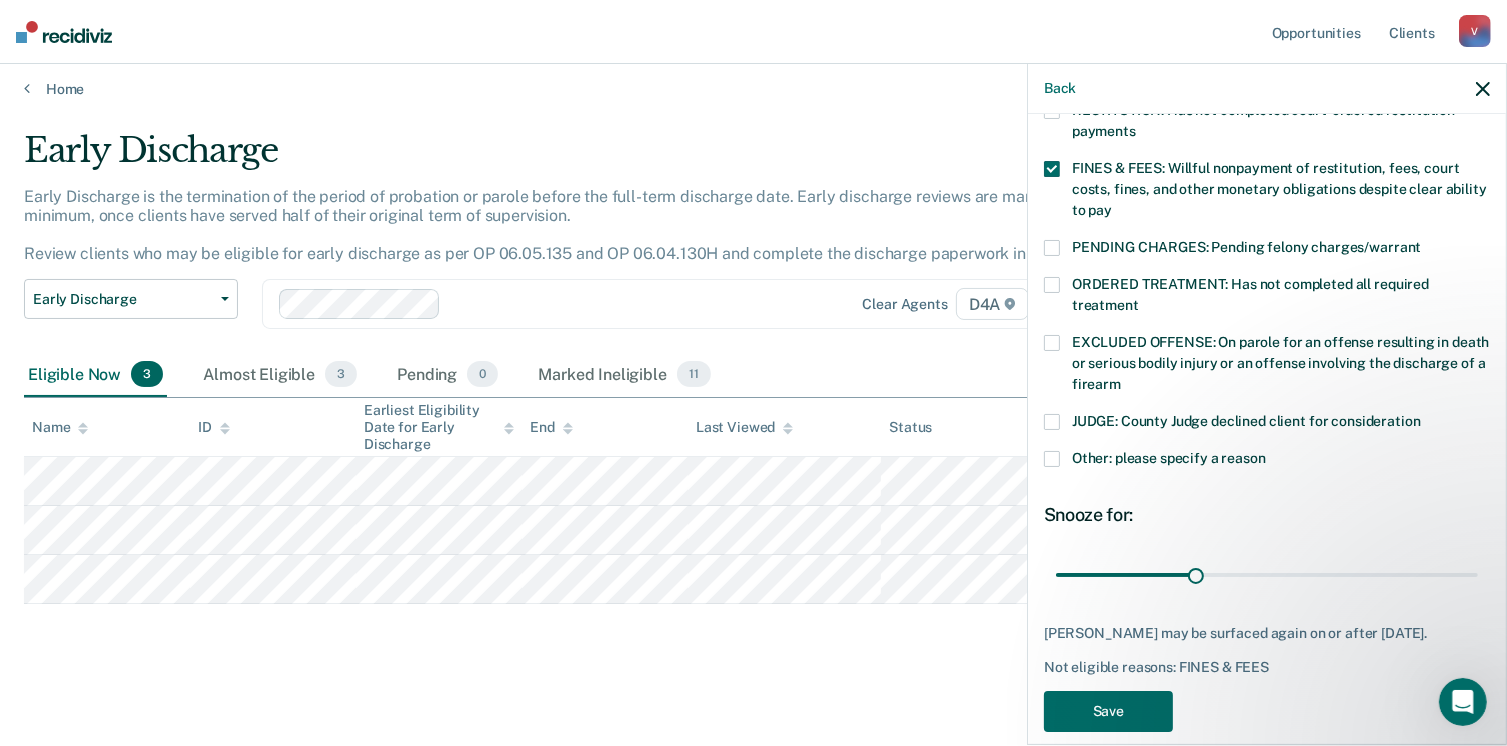 scroll, scrollTop: 568, scrollLeft: 0, axis: vertical 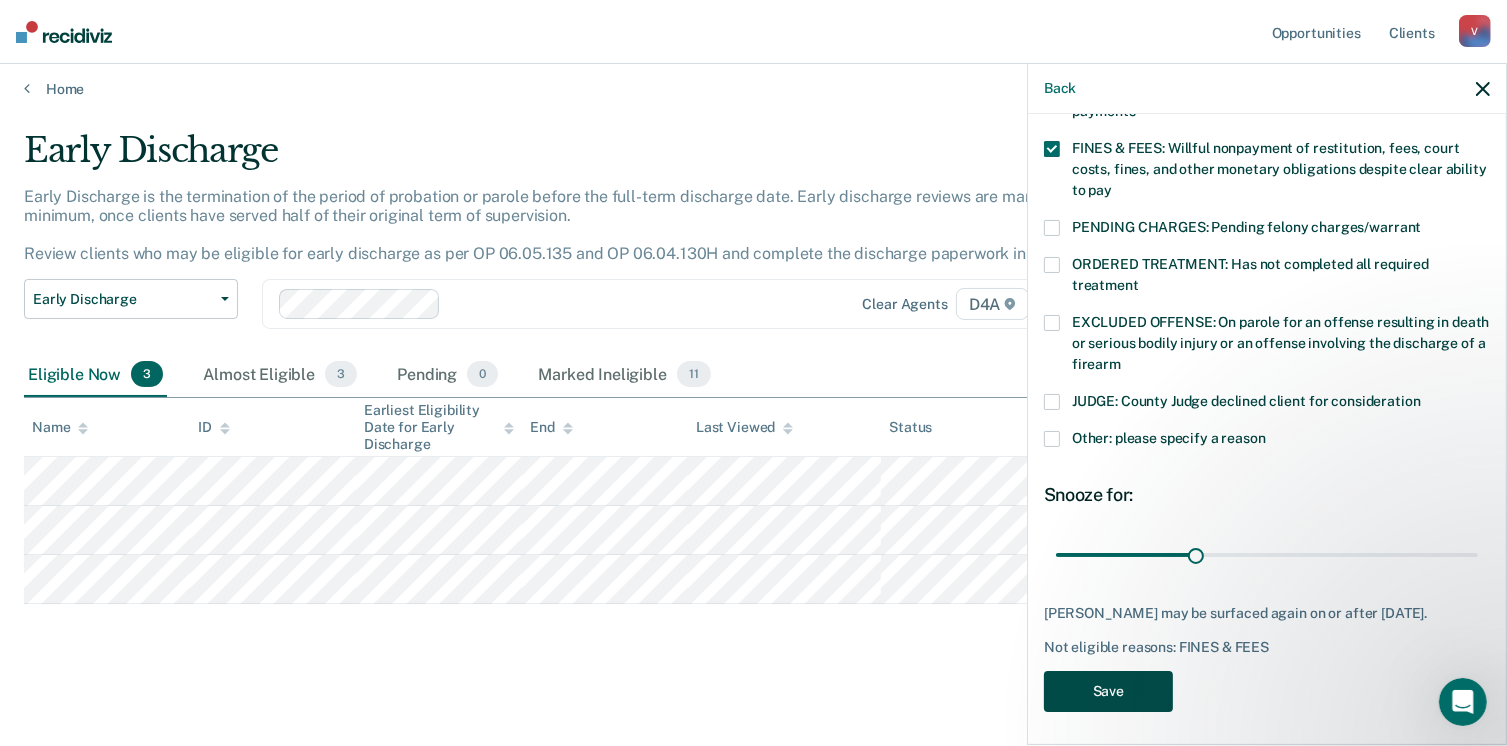 click on "Save" at bounding box center [1108, 691] 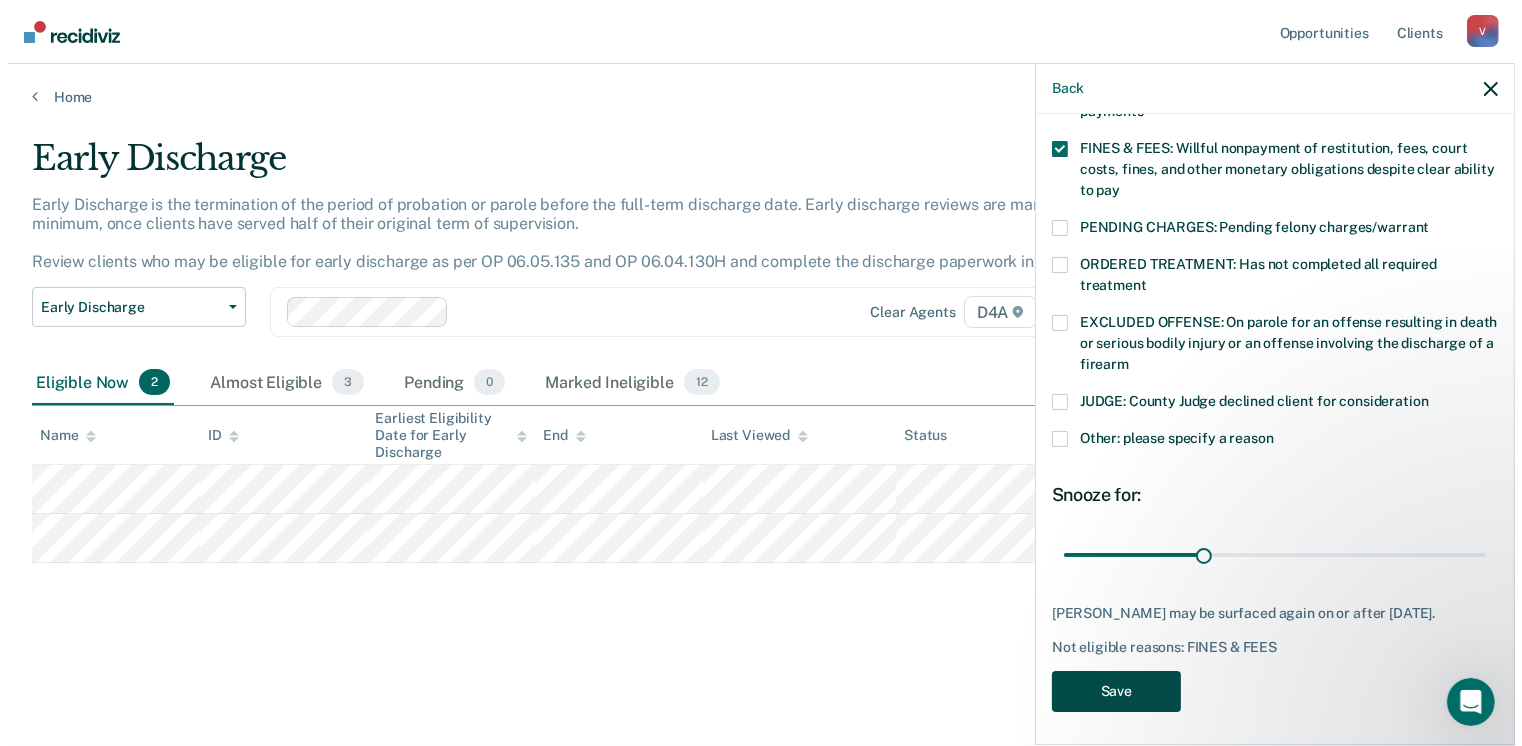 scroll, scrollTop: 0, scrollLeft: 0, axis: both 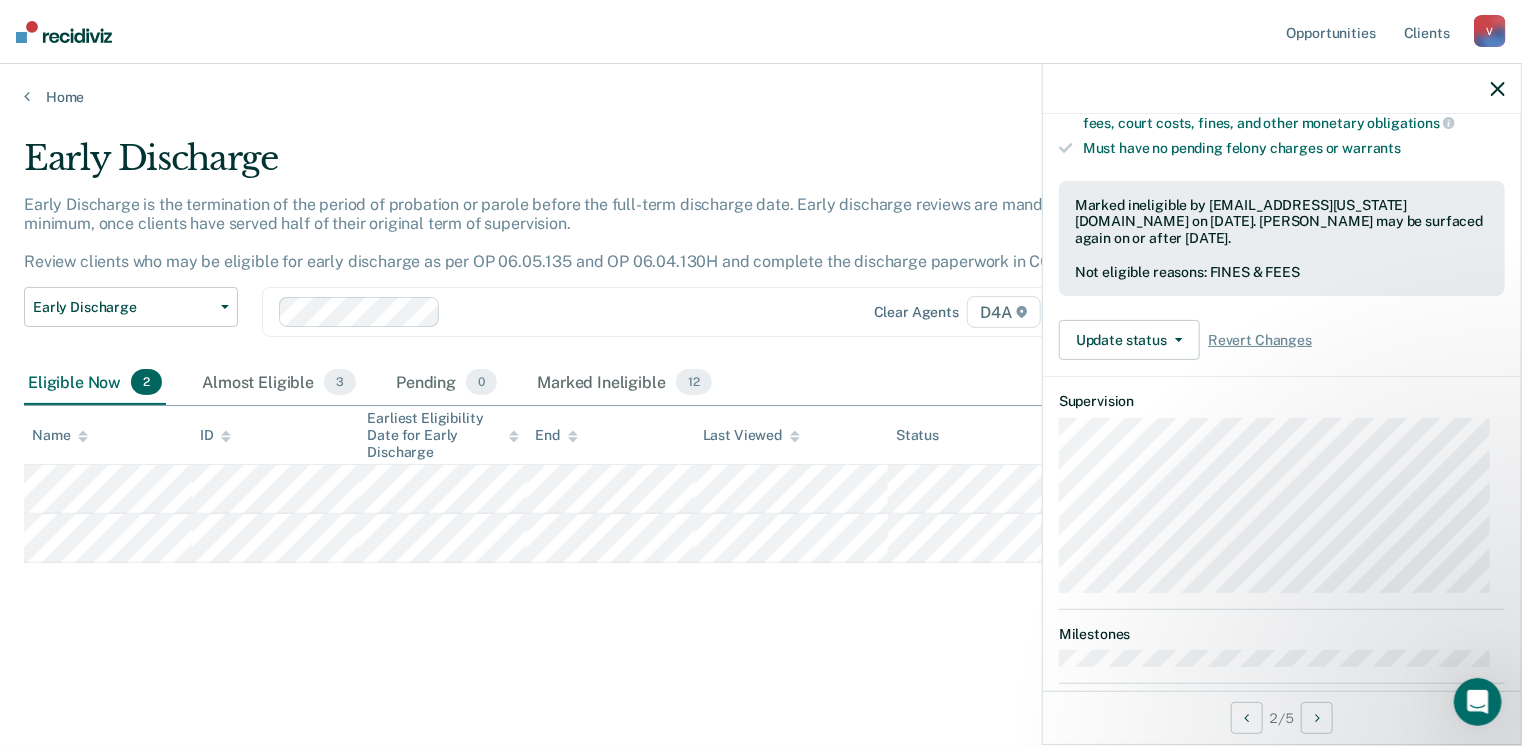 click 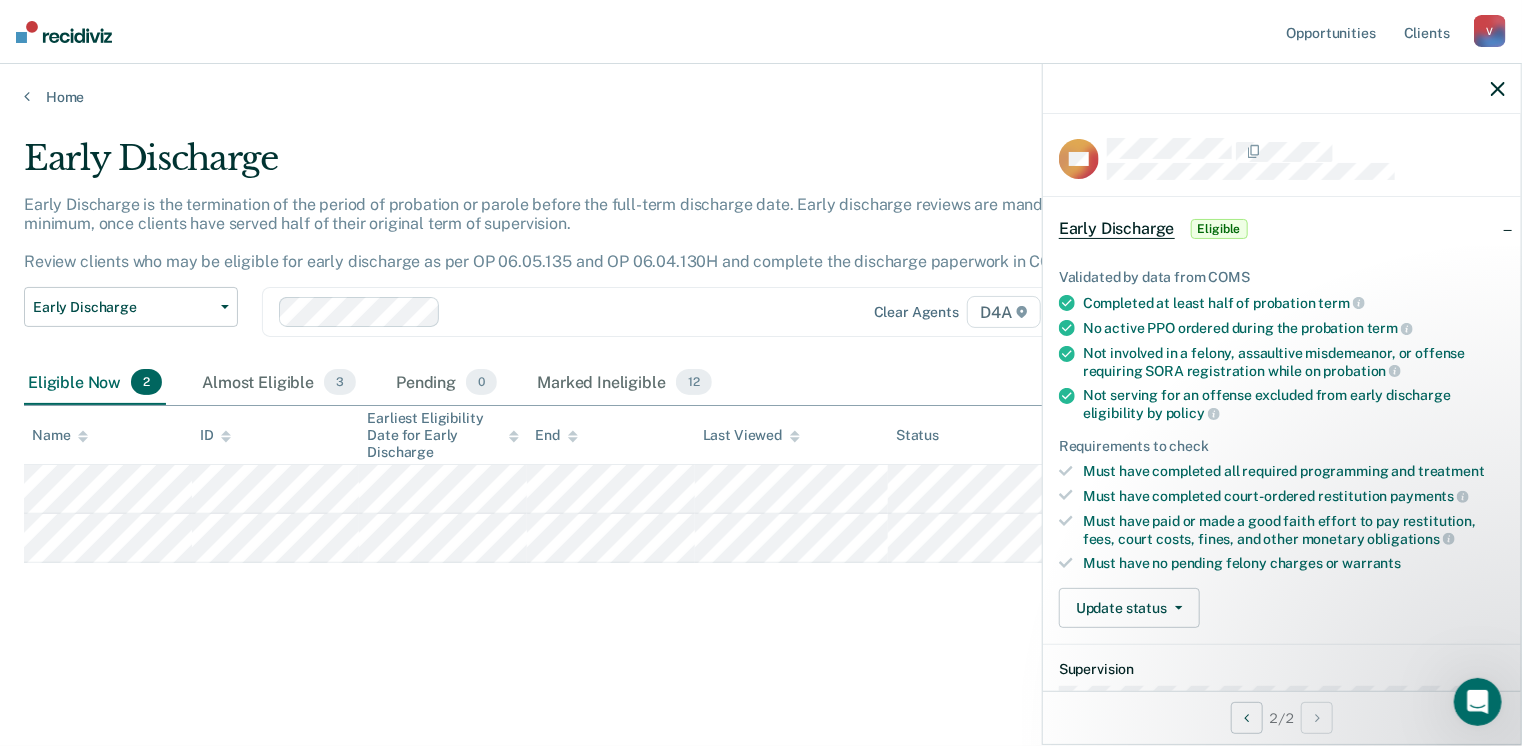 scroll, scrollTop: 100, scrollLeft: 0, axis: vertical 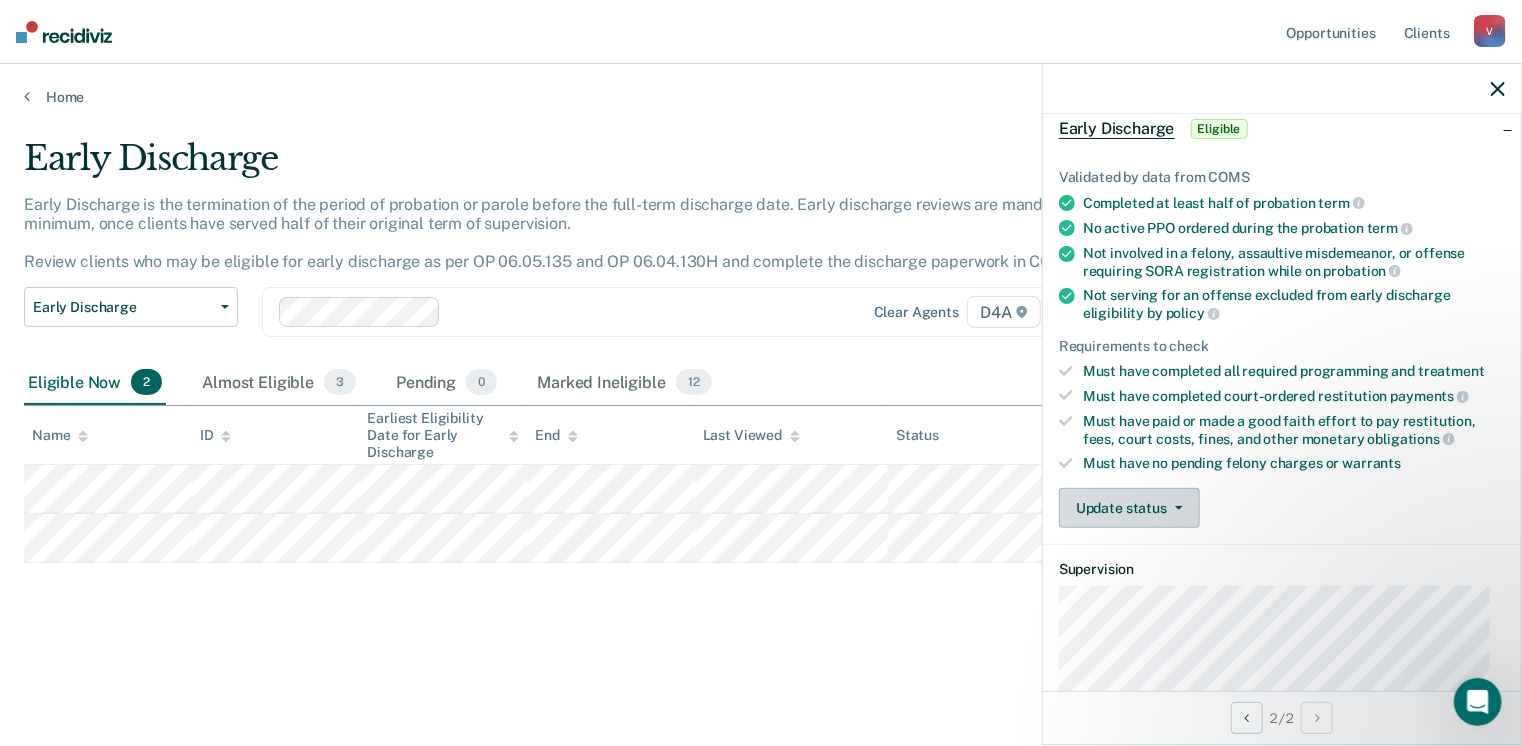 click on "Update status" at bounding box center (1129, 508) 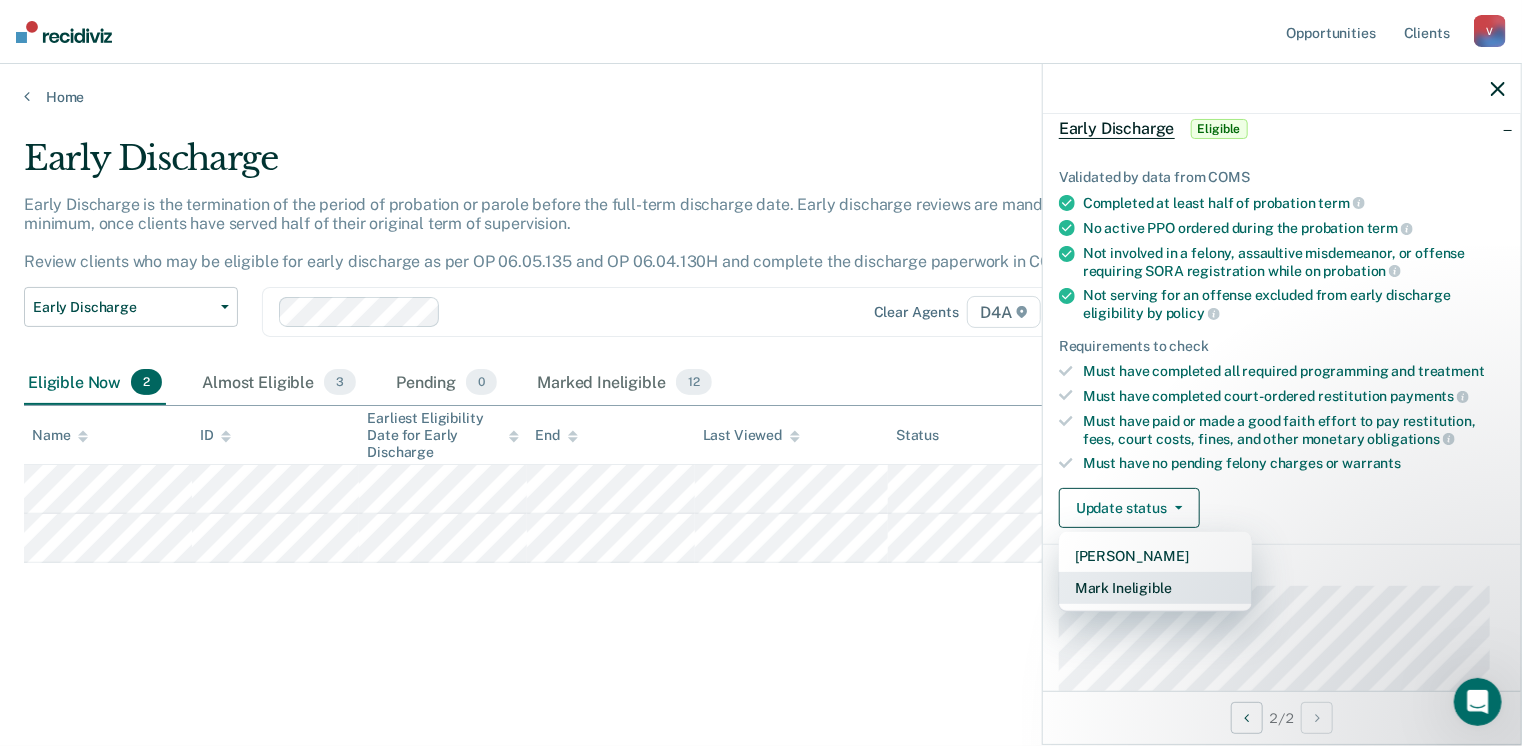 click on "Mark Ineligible" at bounding box center [1155, 588] 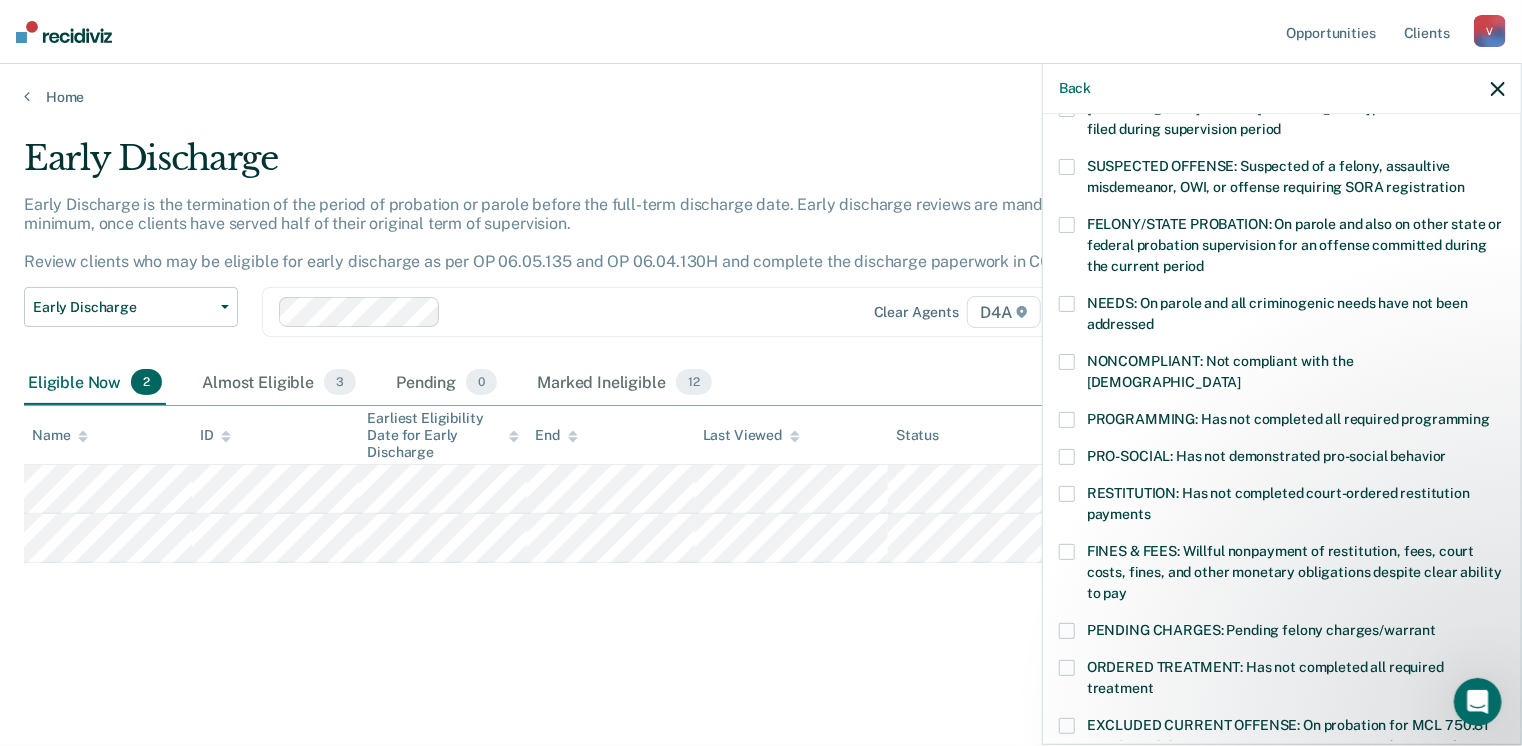 scroll, scrollTop: 200, scrollLeft: 0, axis: vertical 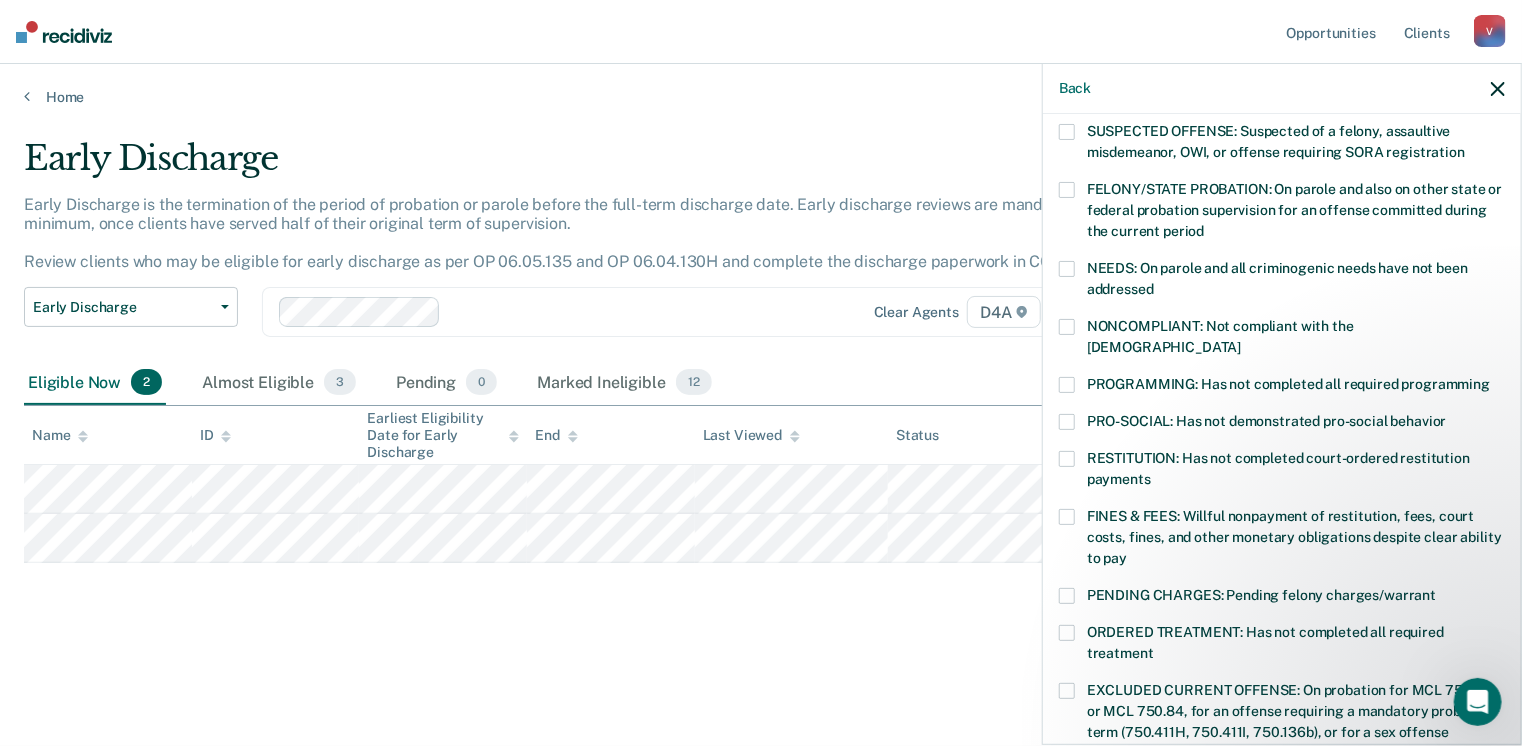 click on "PENDING CHARGES: Pending felony charges/warrant" at bounding box center (1282, 598) 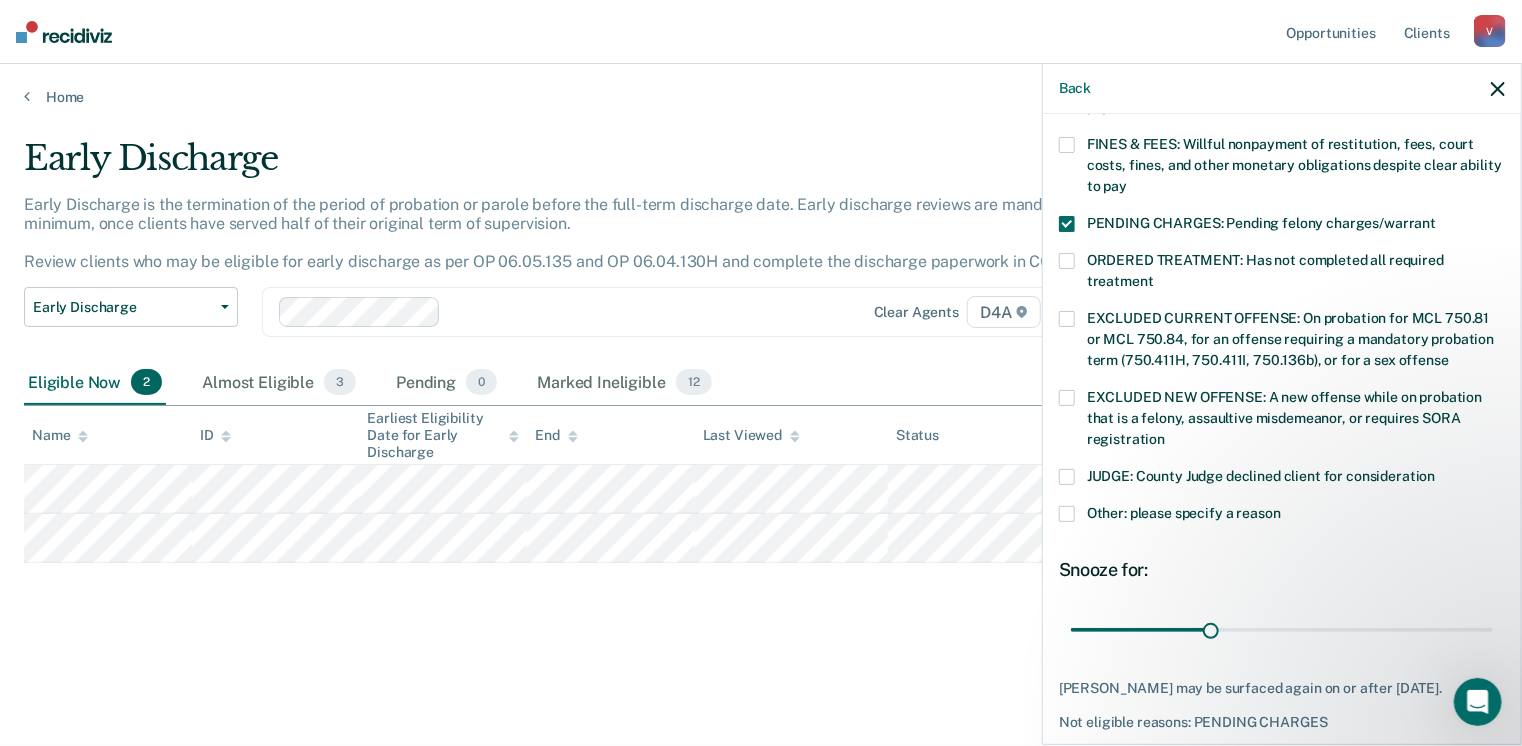 scroll, scrollTop: 600, scrollLeft: 0, axis: vertical 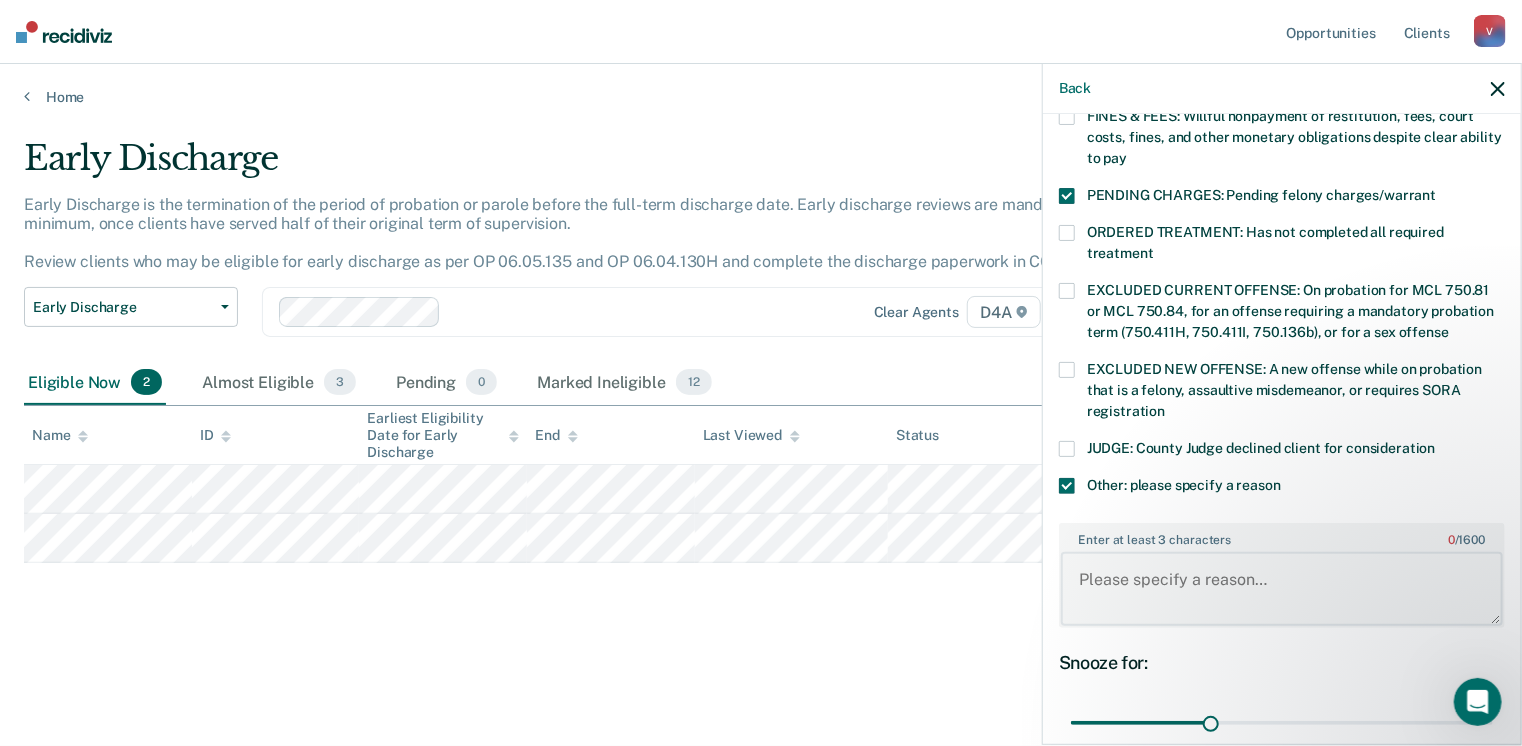 click on "Enter at least 3 characters 0  /  1600" at bounding box center (1282, 589) 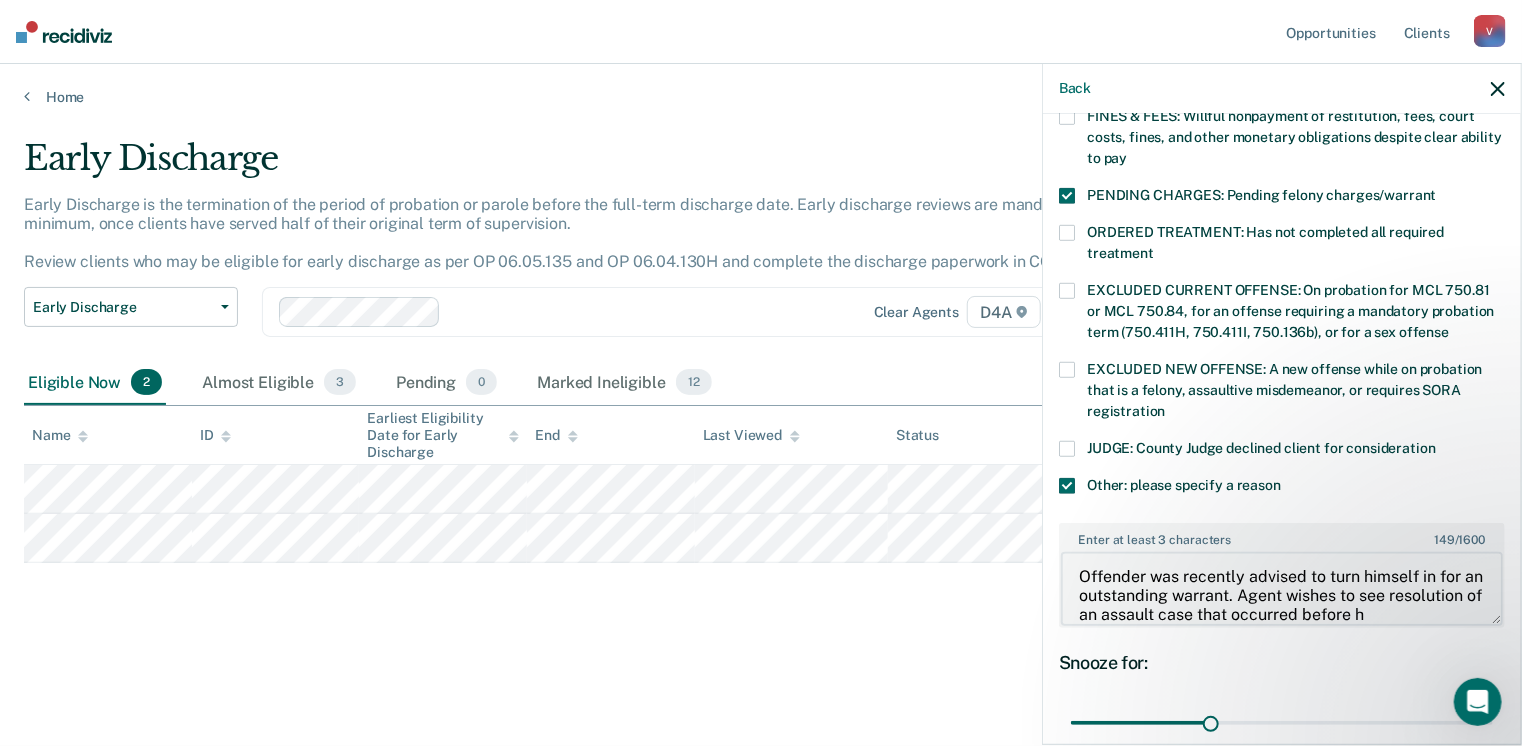 scroll, scrollTop: 22, scrollLeft: 0, axis: vertical 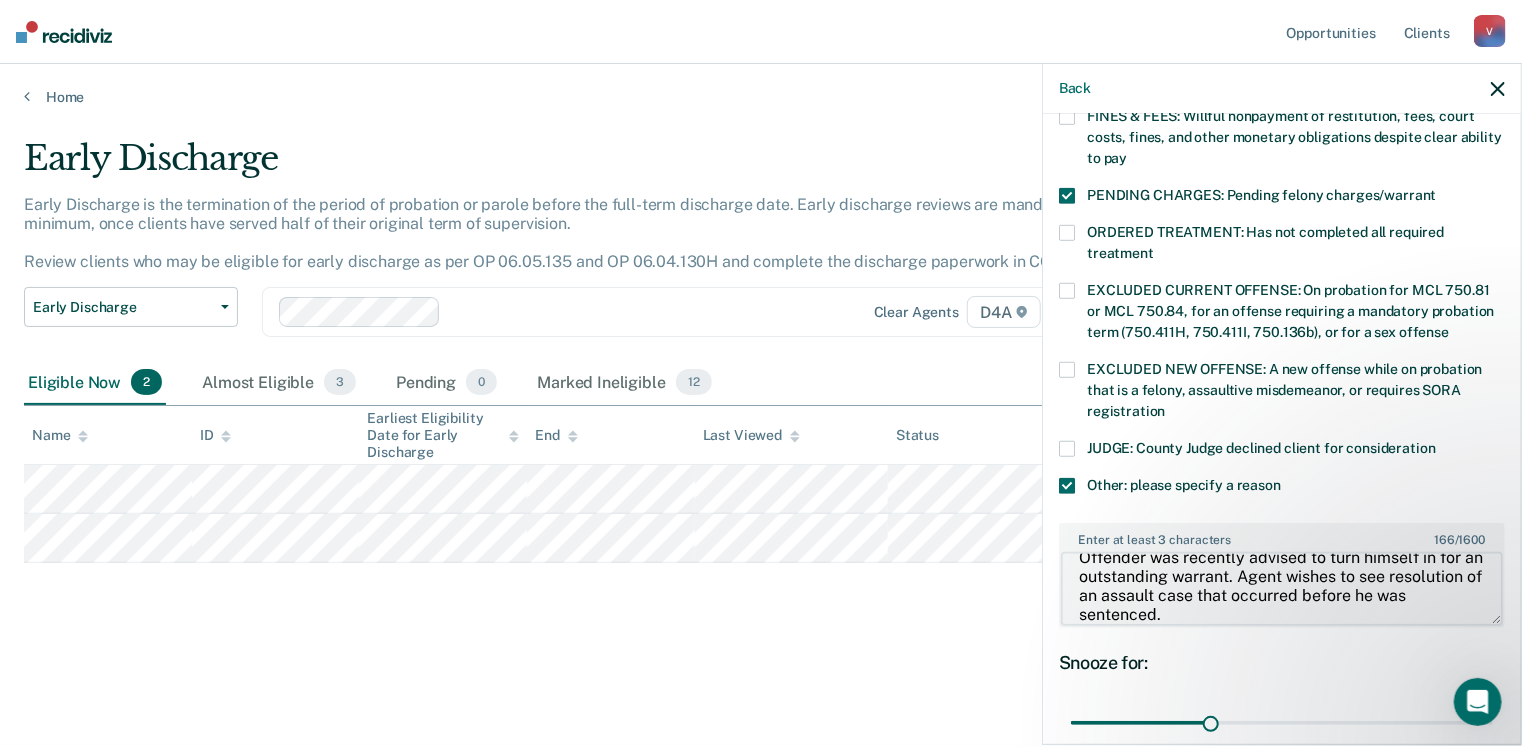 click on "Offender was recently advised to turn himself in for an outstanding warrant. Agent wishes to see resolution of an assault case that occurred before he was sentenced." at bounding box center [1282, 589] 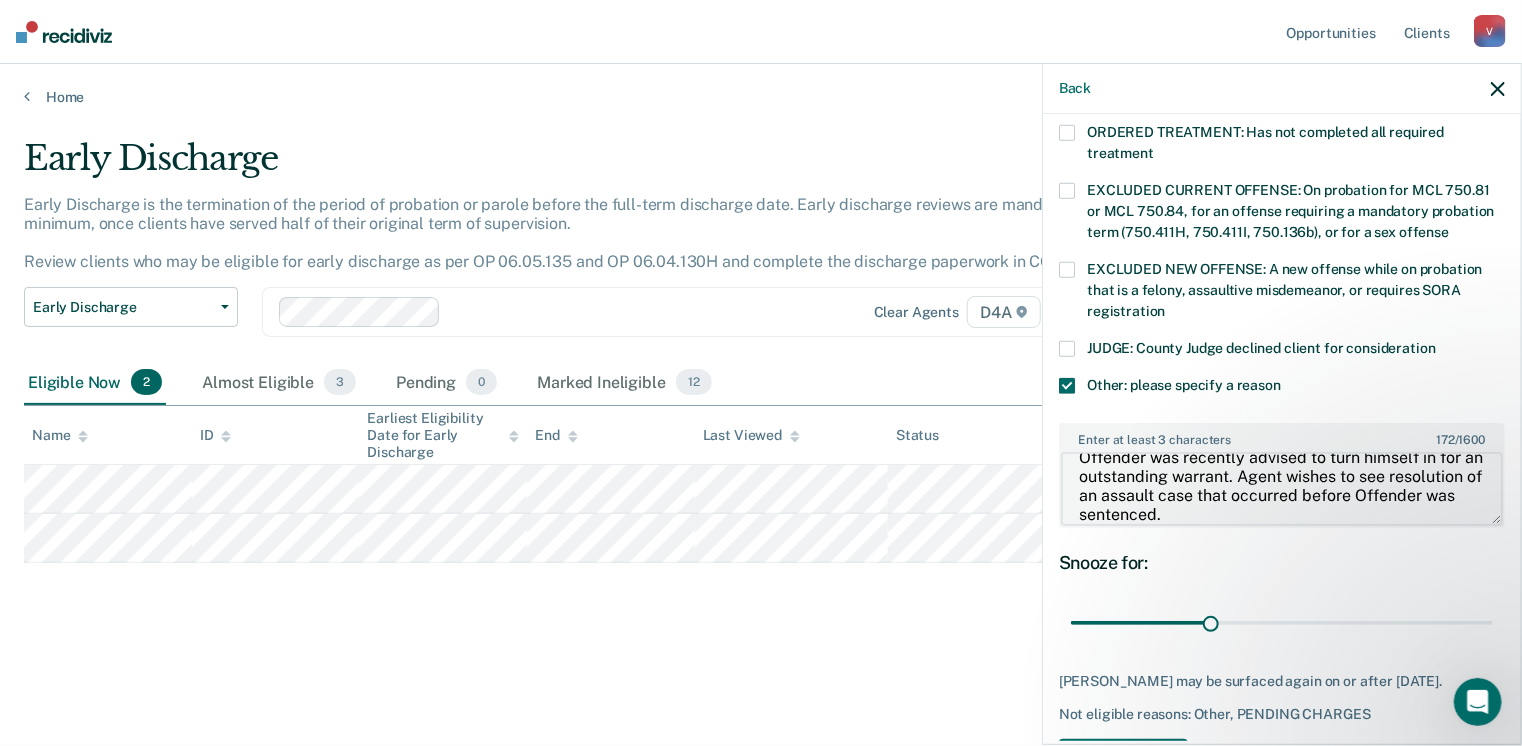 scroll, scrollTop: 749, scrollLeft: 0, axis: vertical 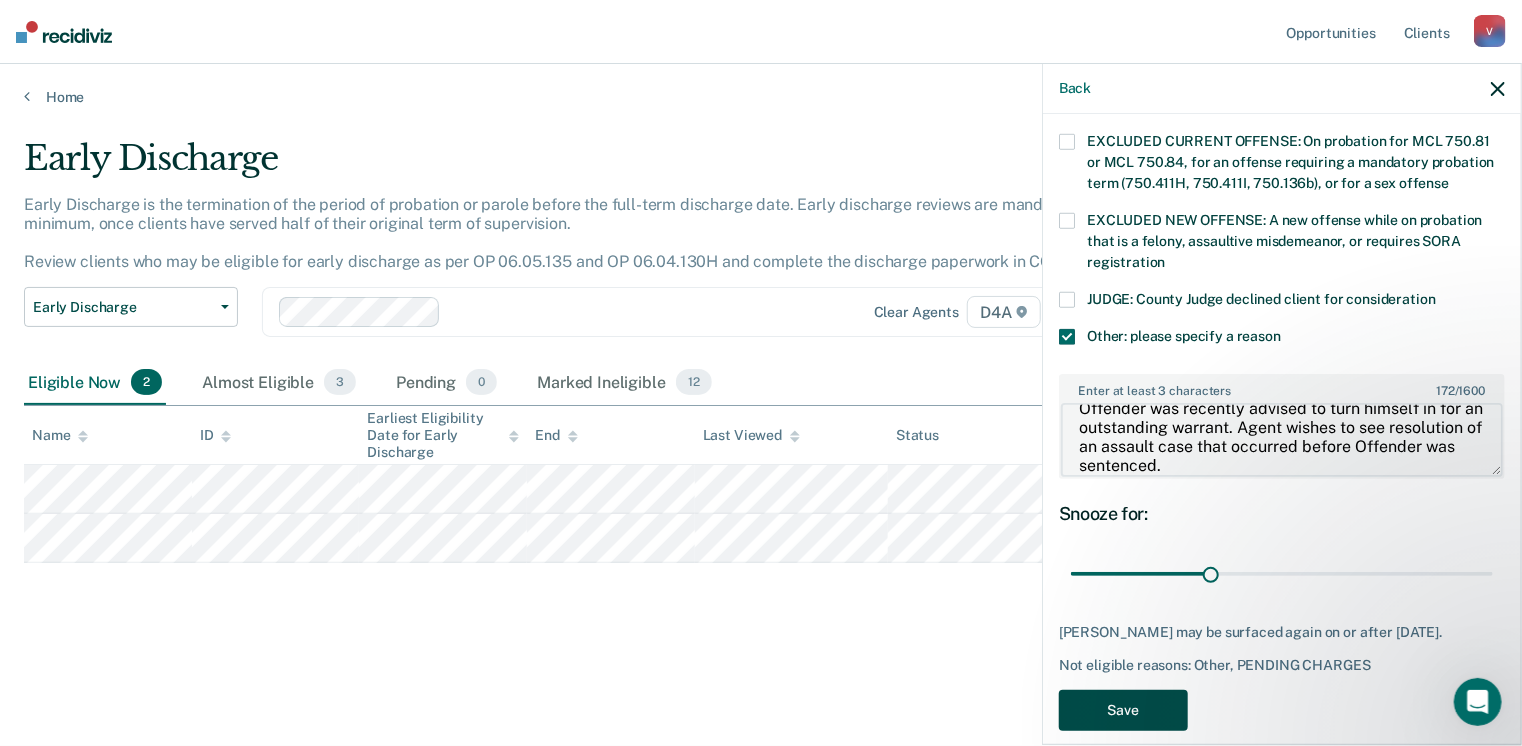 type on "Offender was recently advised to turn himself in for an outstanding warrant. Agent wishes to see resolution of an assault case that occurred before Offender was sentenced." 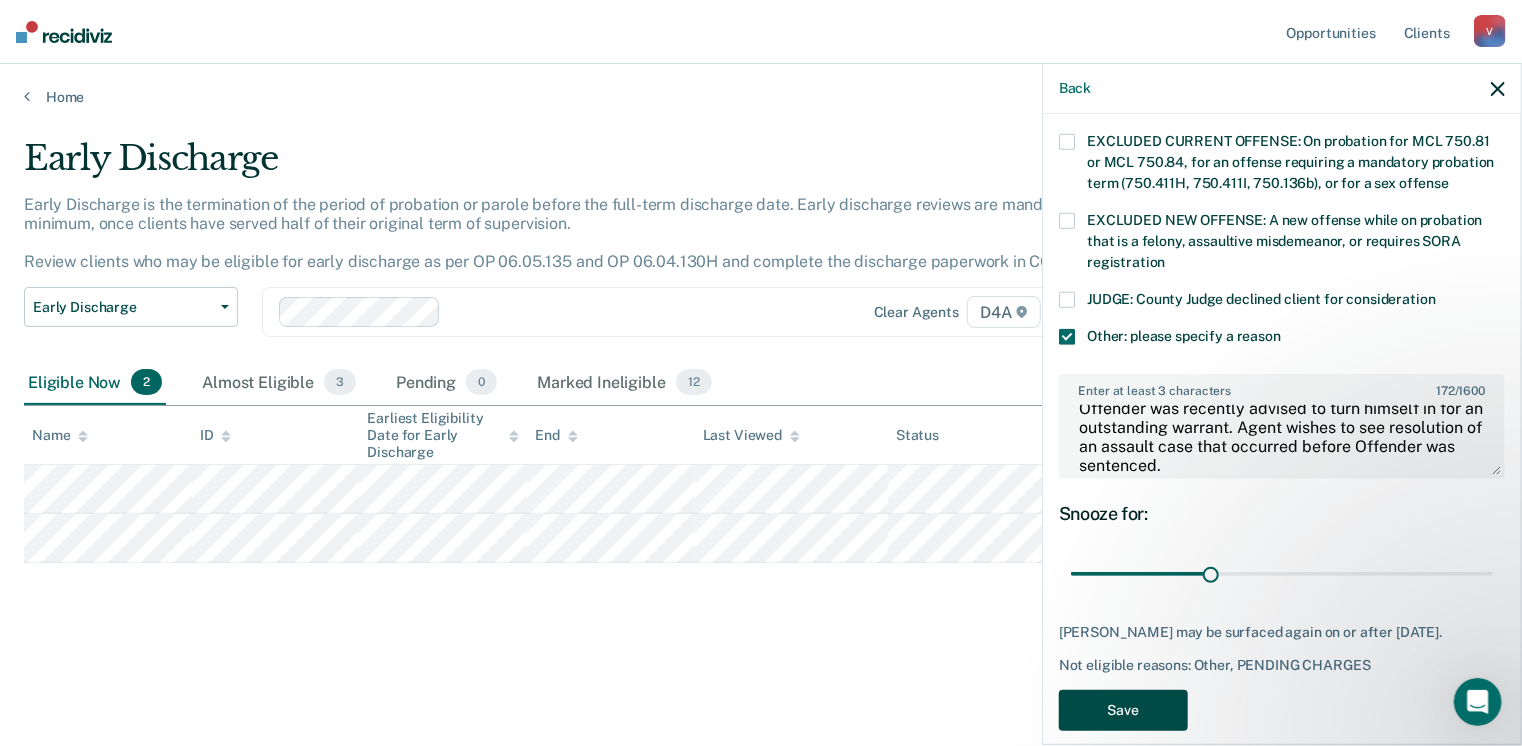 click on "Save" at bounding box center [1123, 710] 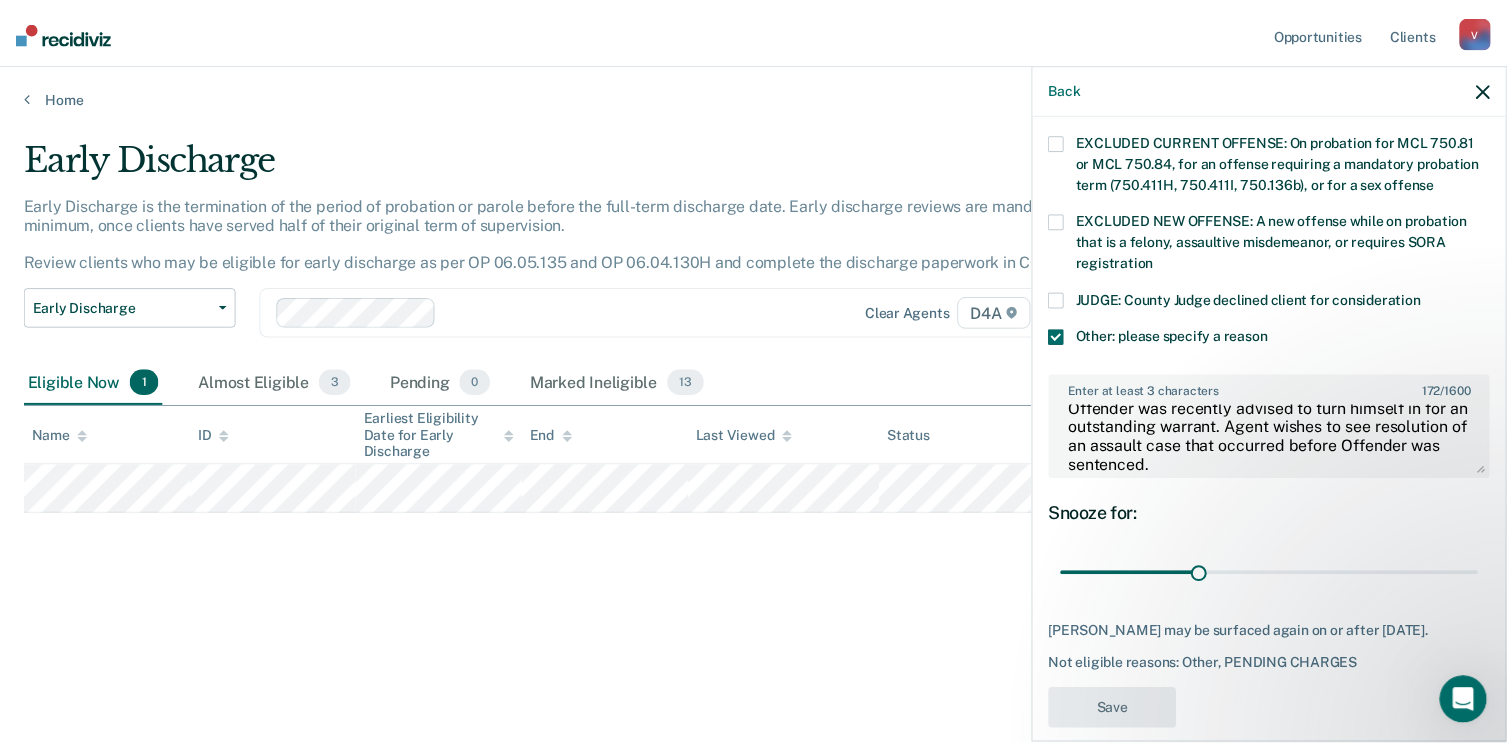 scroll, scrollTop: 585, scrollLeft: 0, axis: vertical 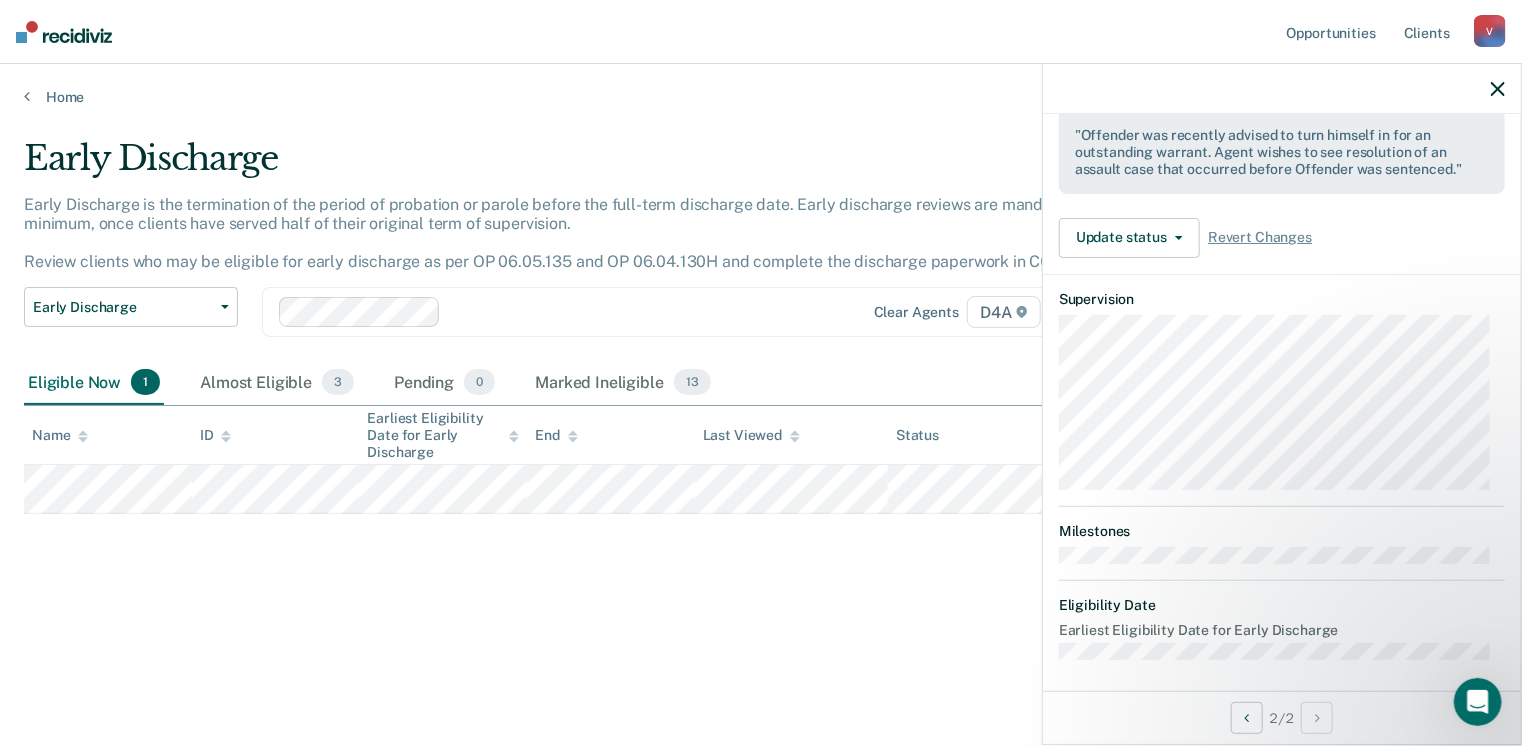click on "Home" at bounding box center (761, 85) 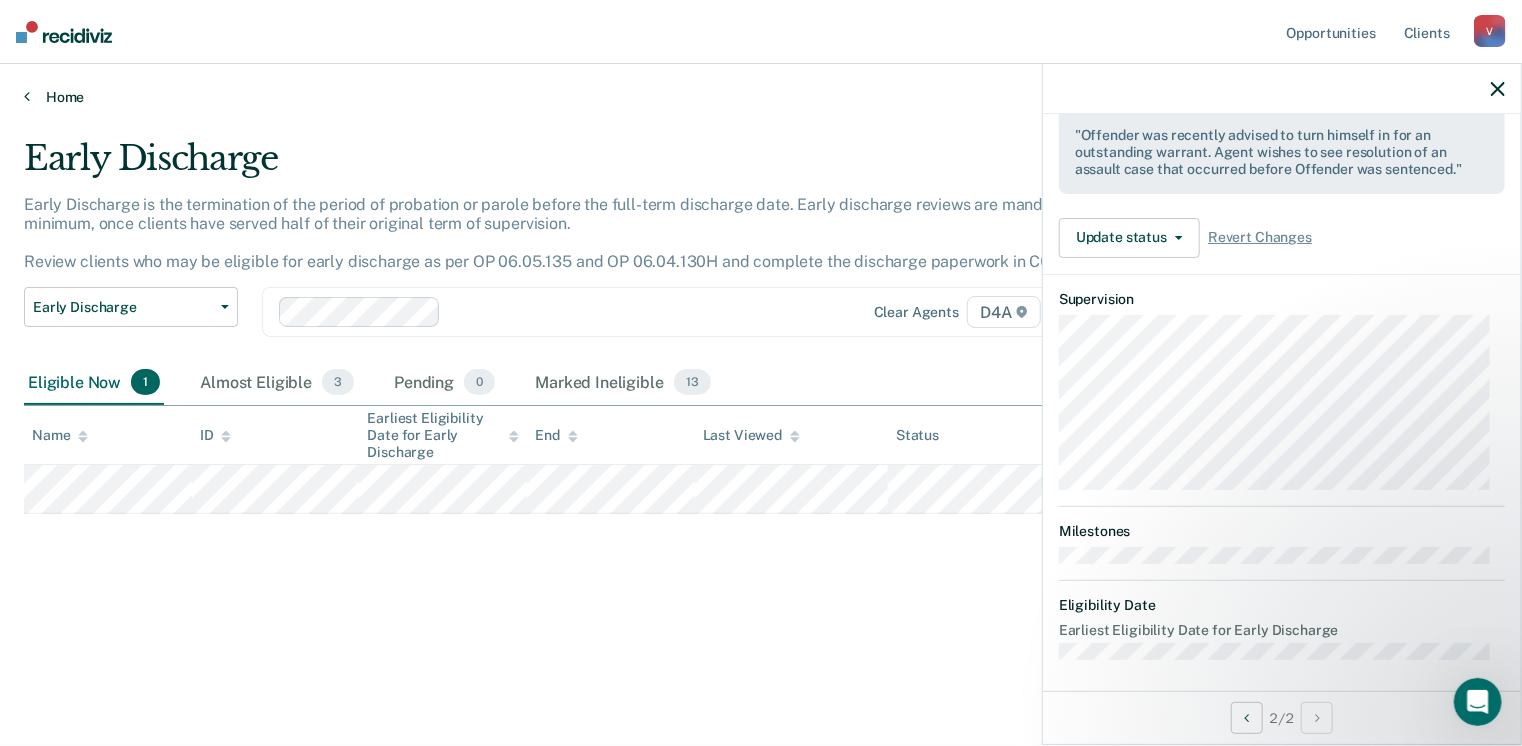 click on "Home" at bounding box center [761, 97] 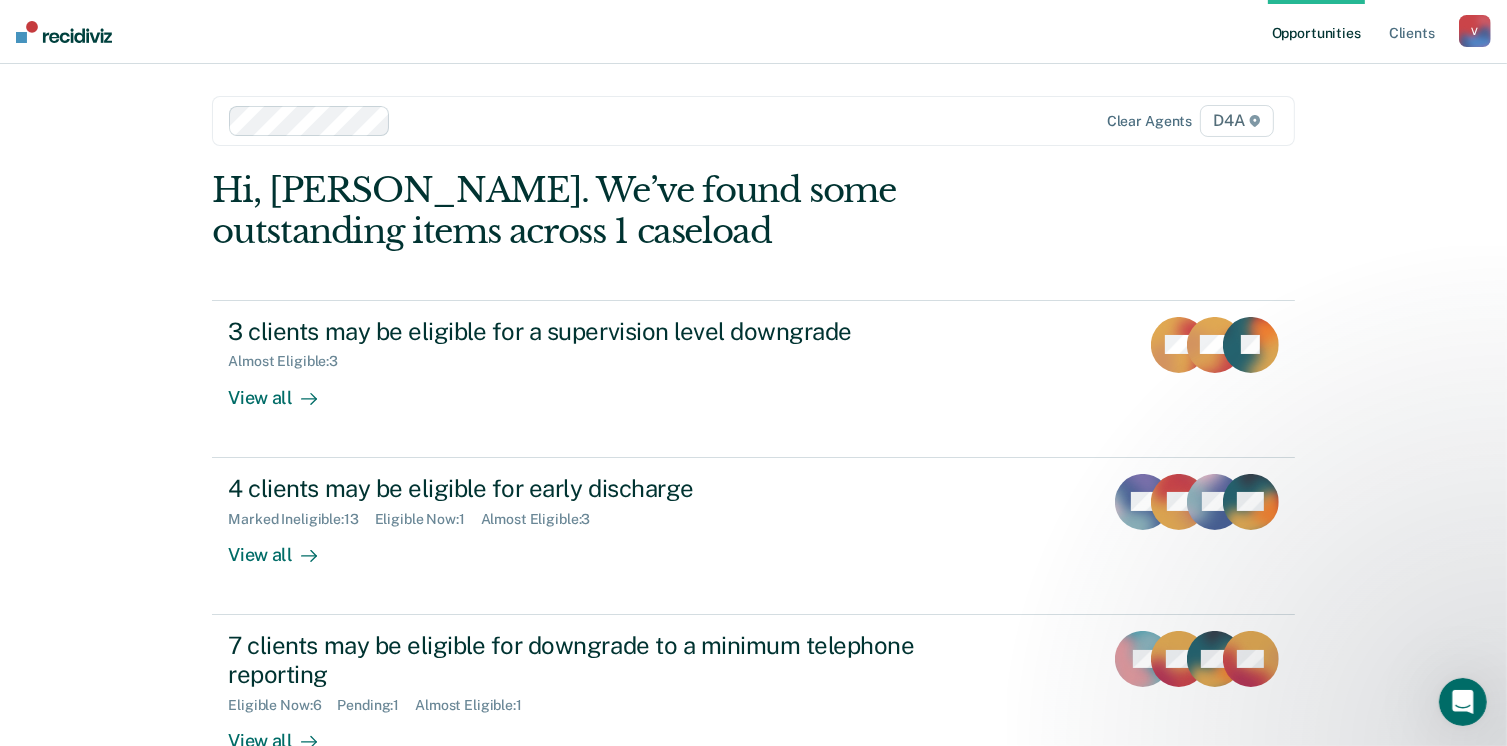 click at bounding box center (64, 32) 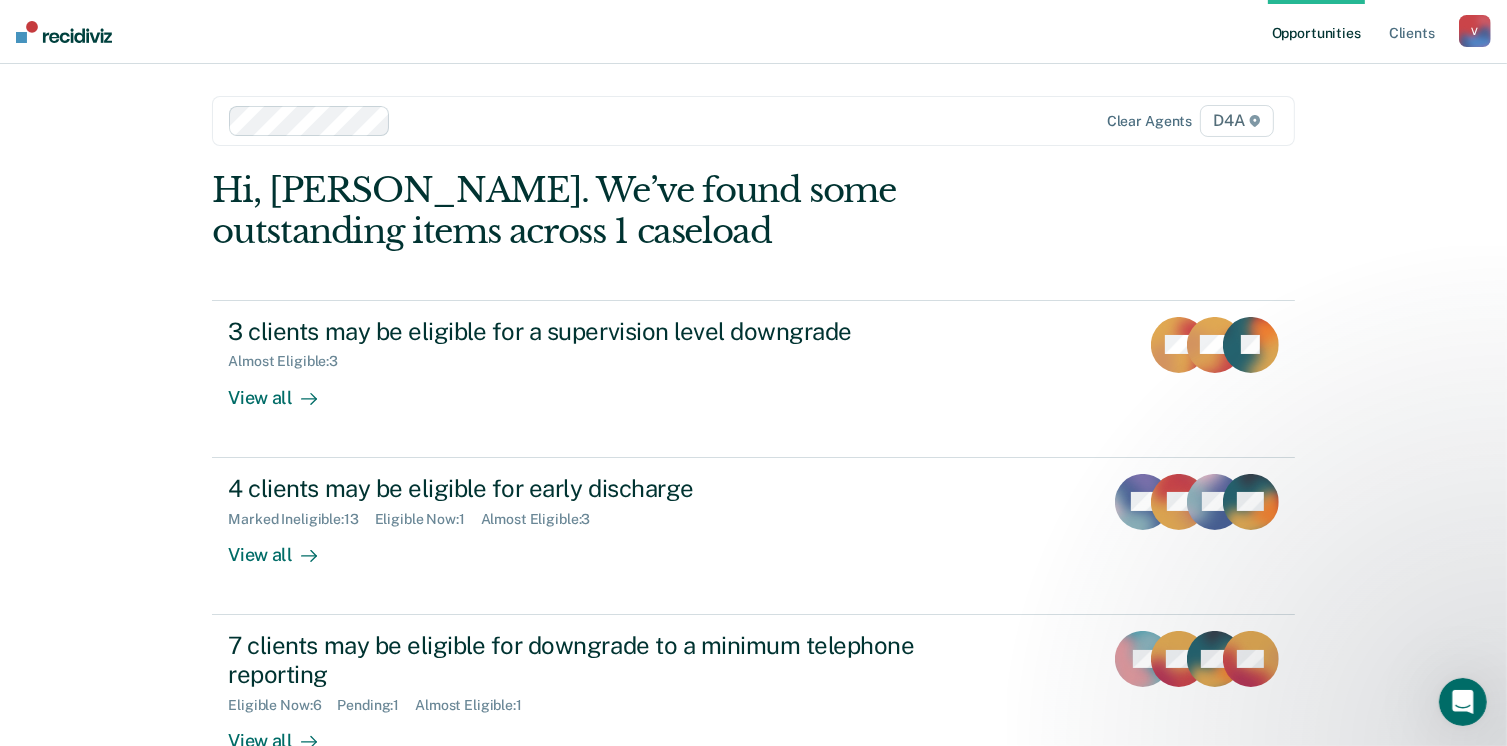 scroll, scrollTop: 0, scrollLeft: 0, axis: both 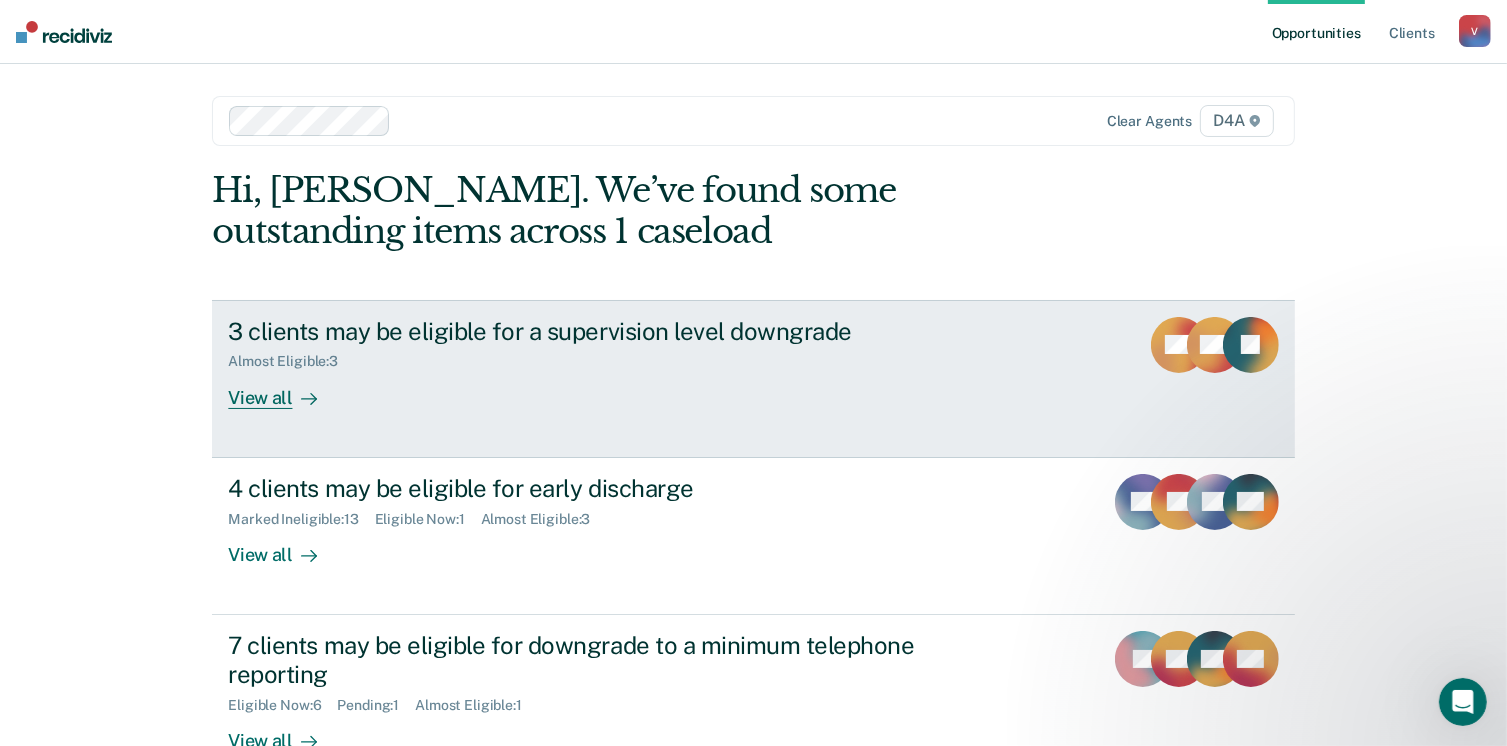click on "View all" at bounding box center (284, 389) 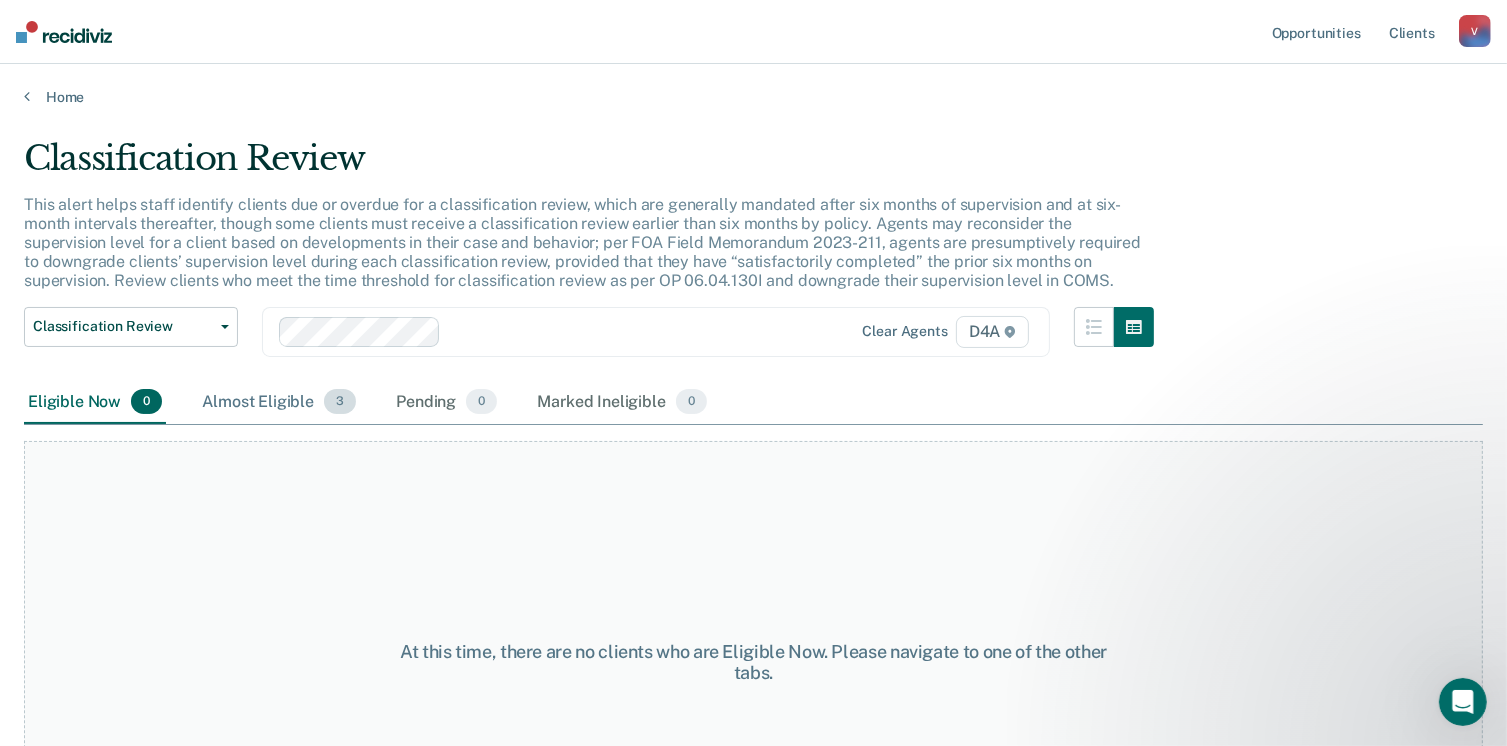 click on "3" at bounding box center (340, 402) 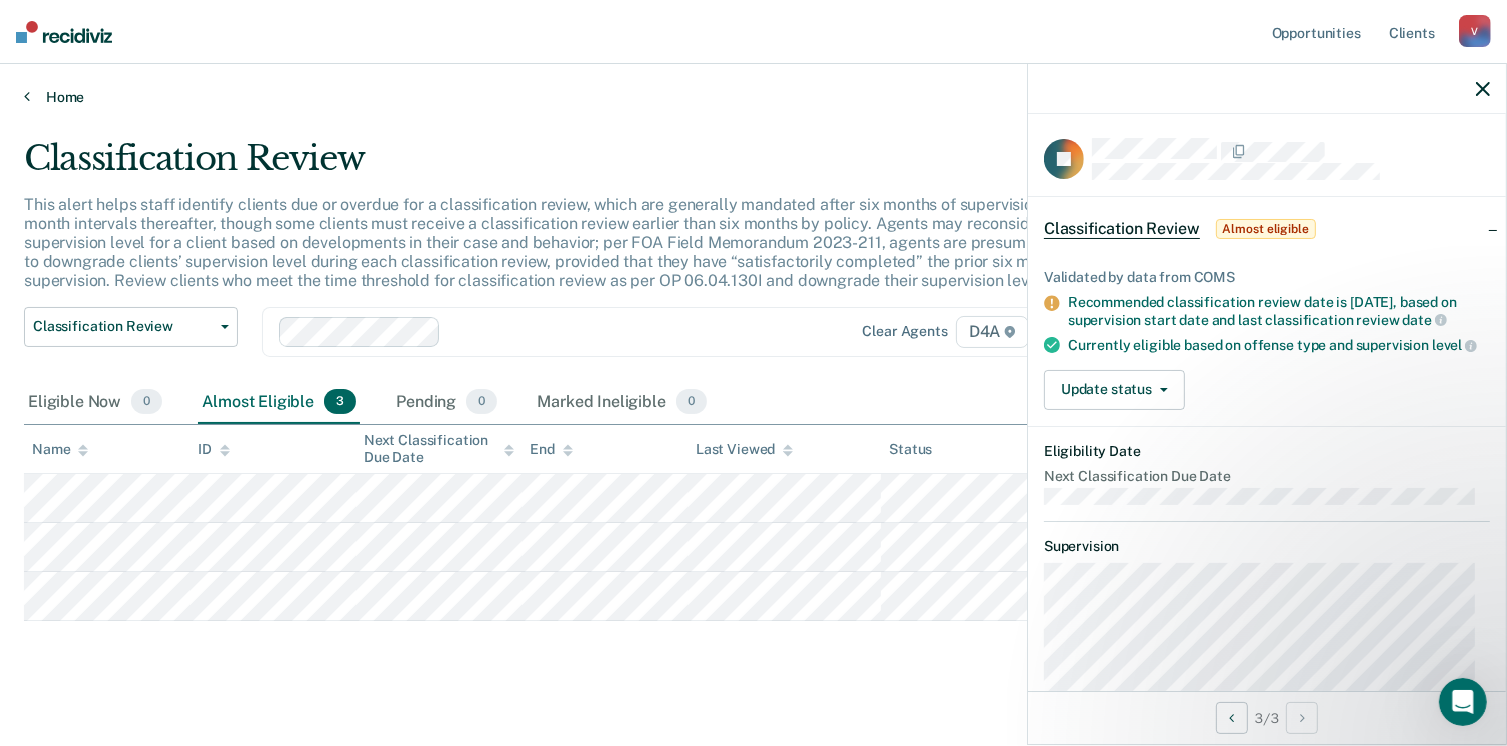 click on "Home" at bounding box center (753, 97) 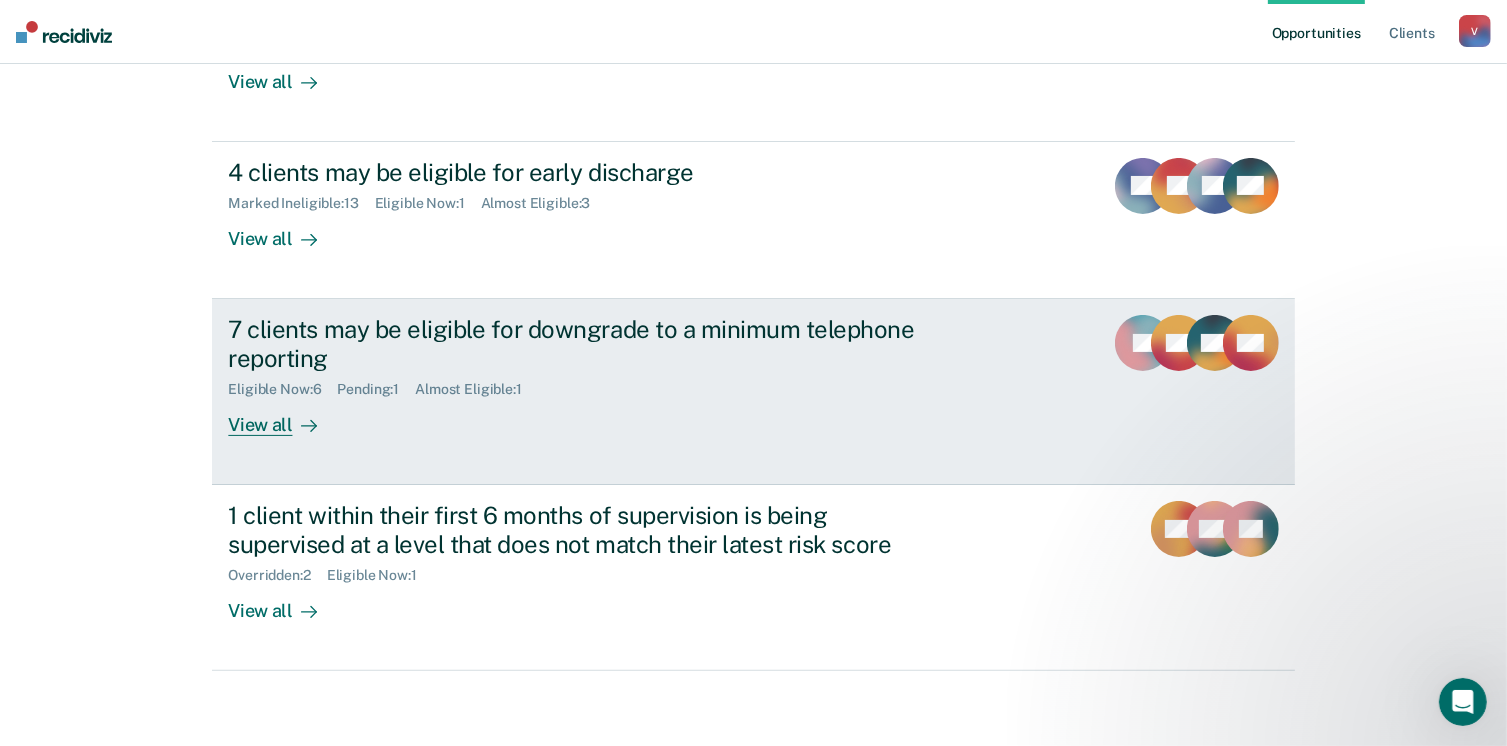 scroll, scrollTop: 319, scrollLeft: 0, axis: vertical 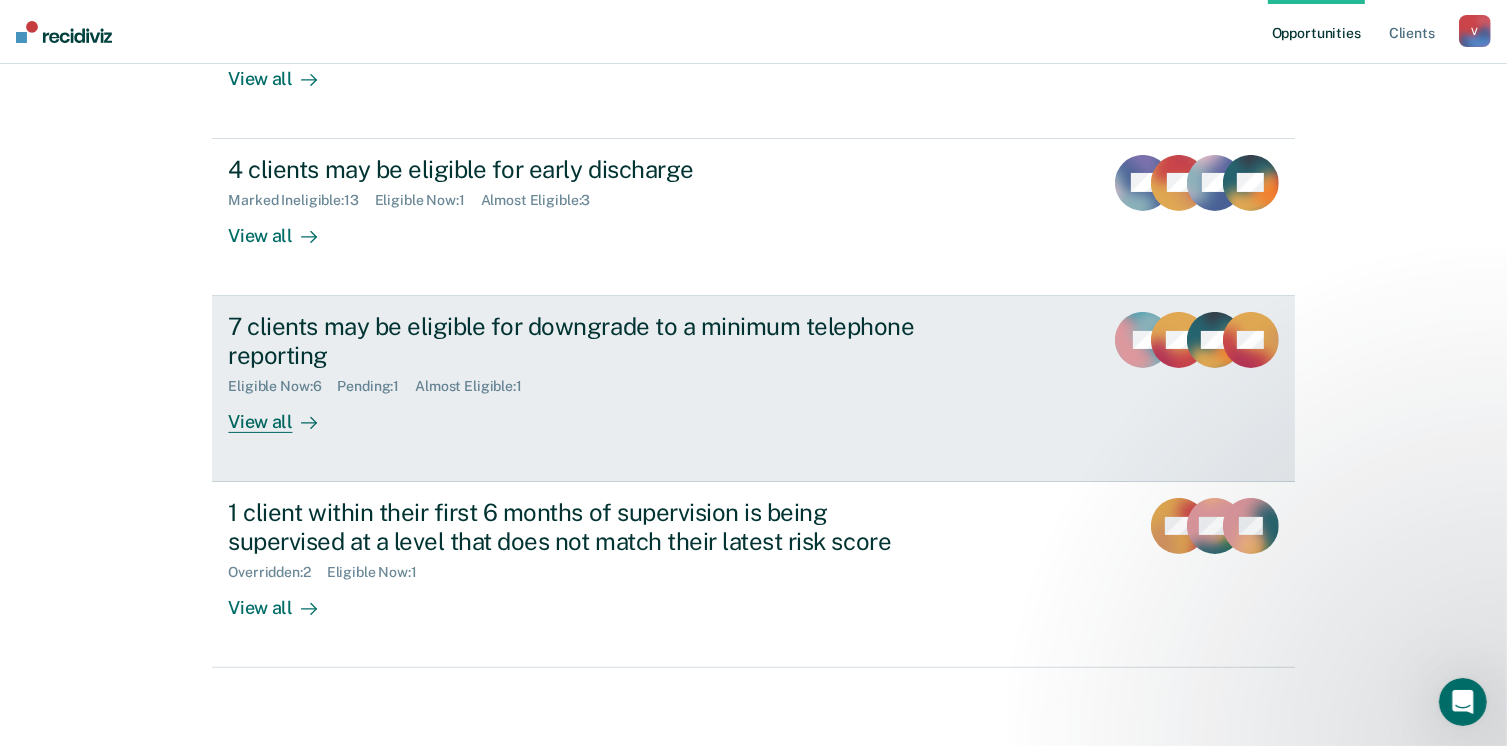 click on "View all" at bounding box center [284, 413] 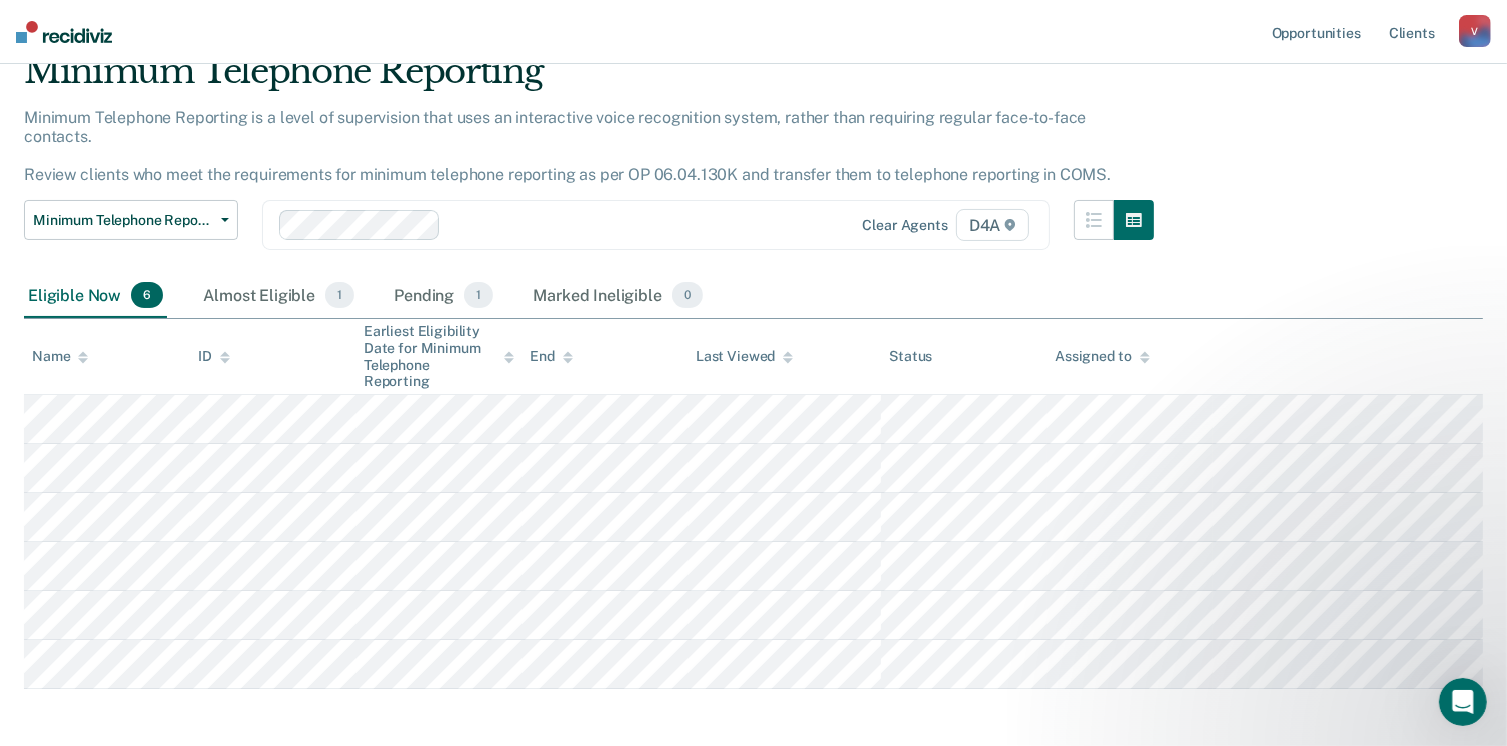 scroll, scrollTop: 152, scrollLeft: 0, axis: vertical 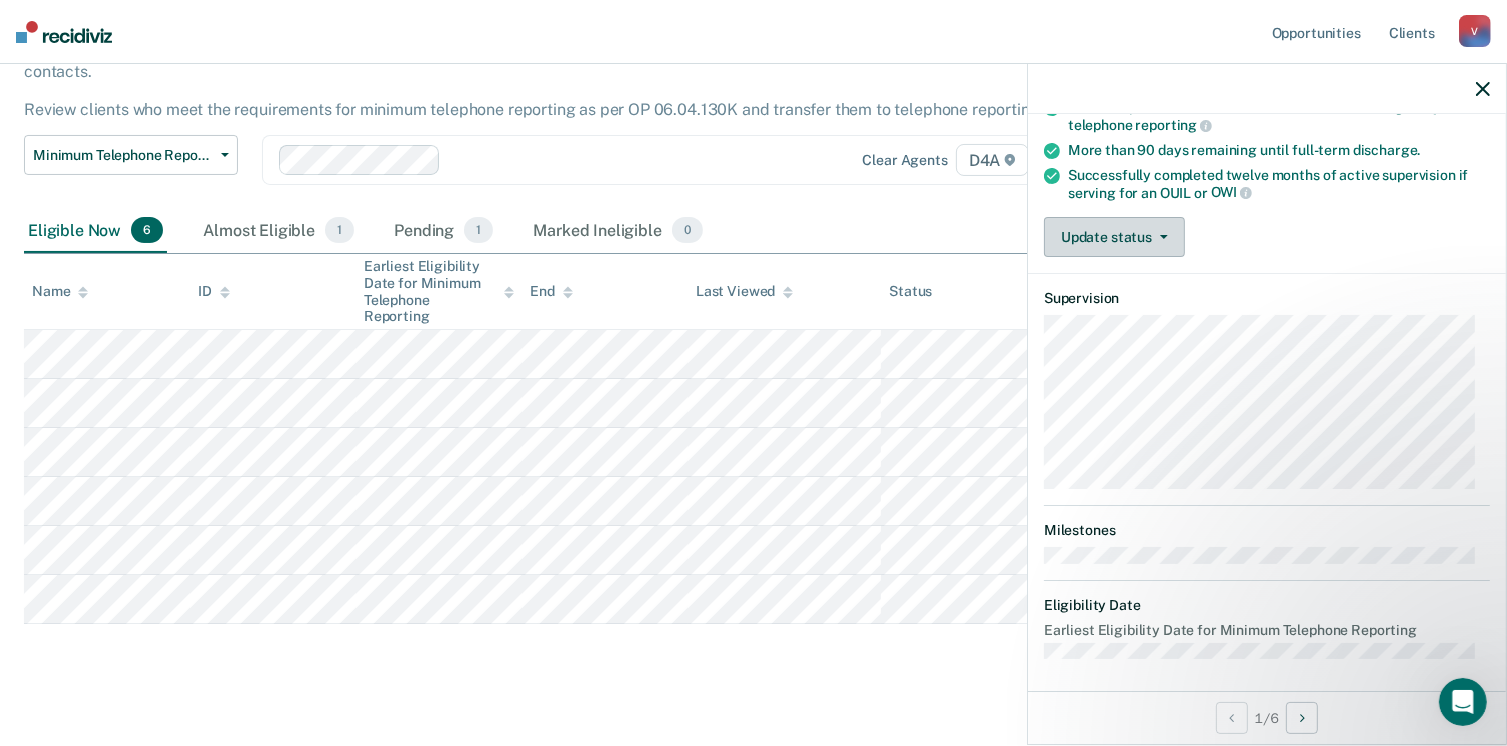 click on "Update status" at bounding box center (1114, 237) 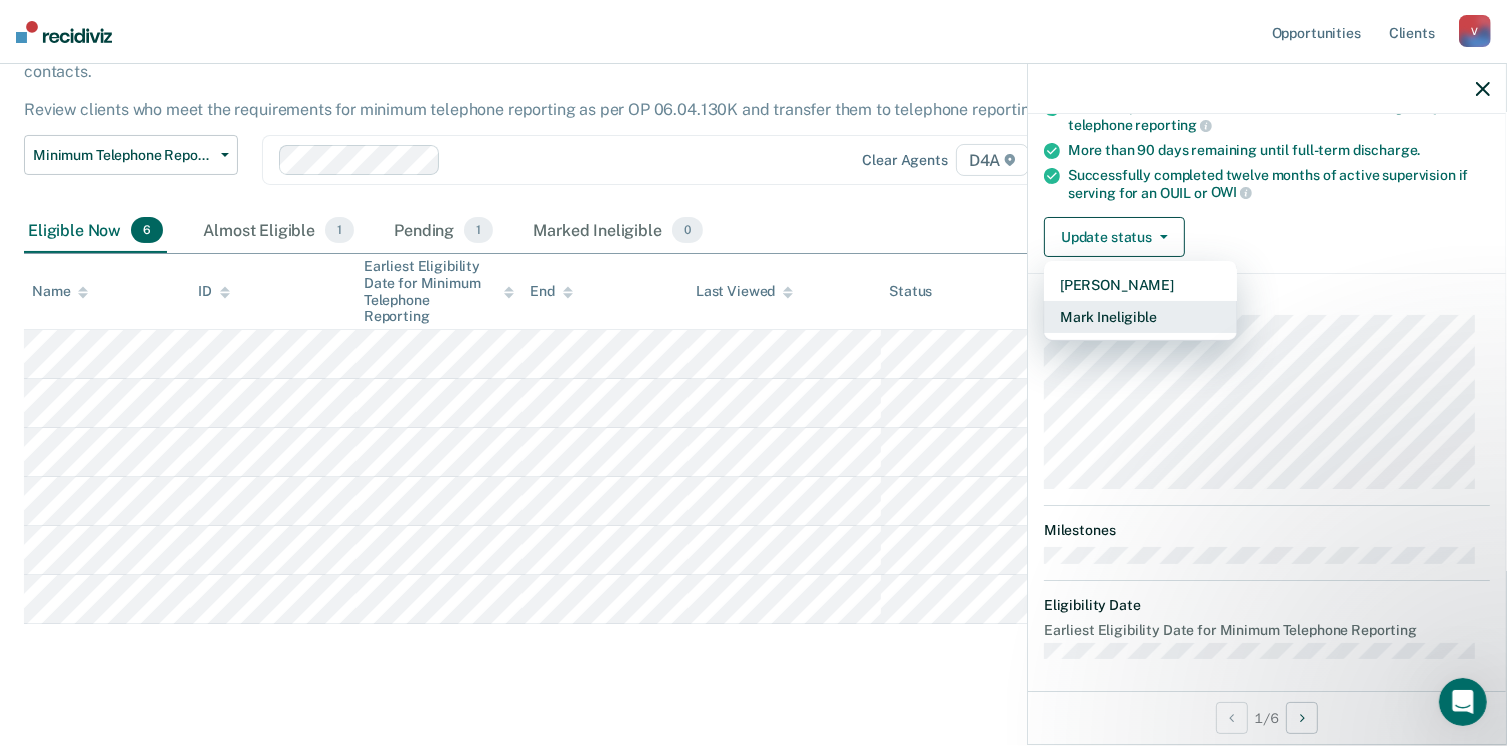 click on "Mark Ineligible" at bounding box center [1140, 317] 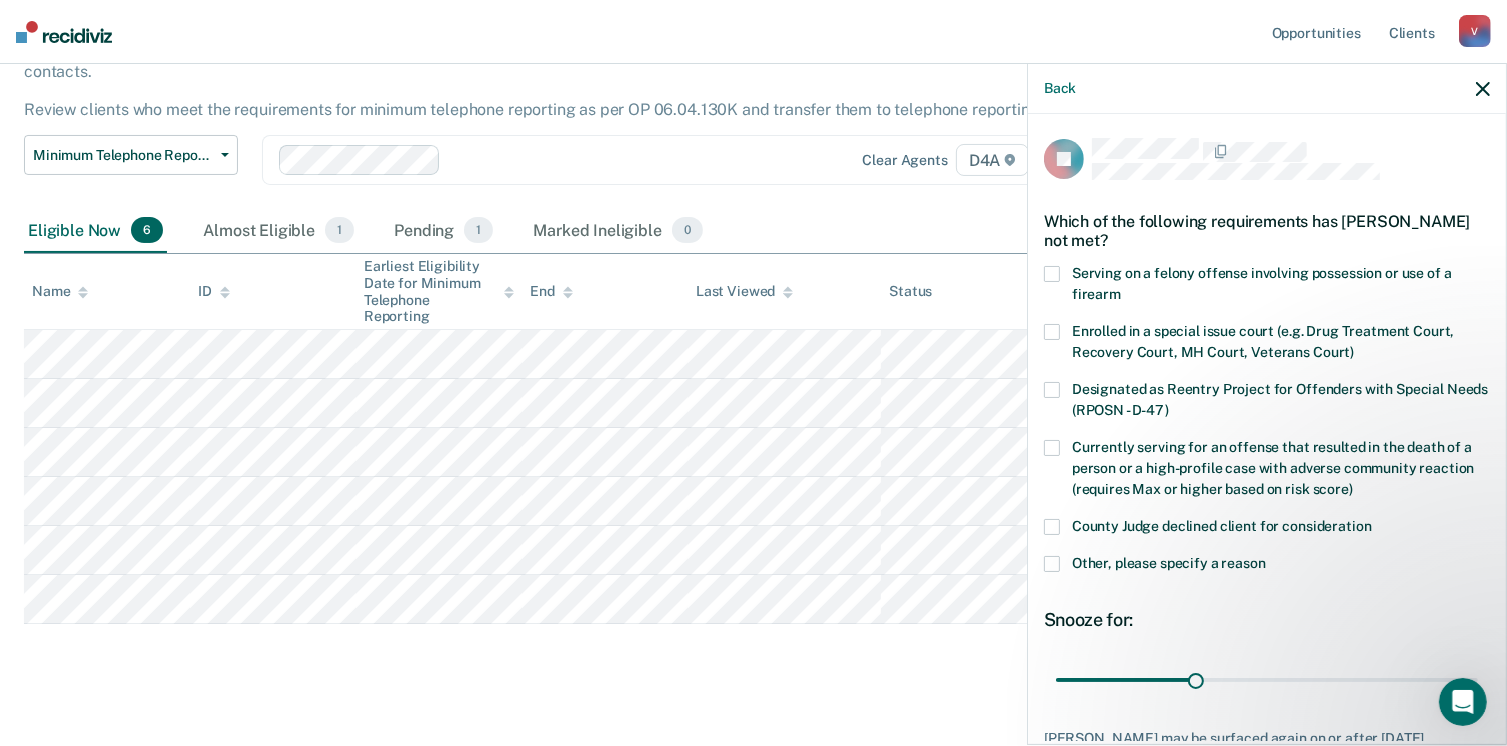 scroll, scrollTop: 100, scrollLeft: 0, axis: vertical 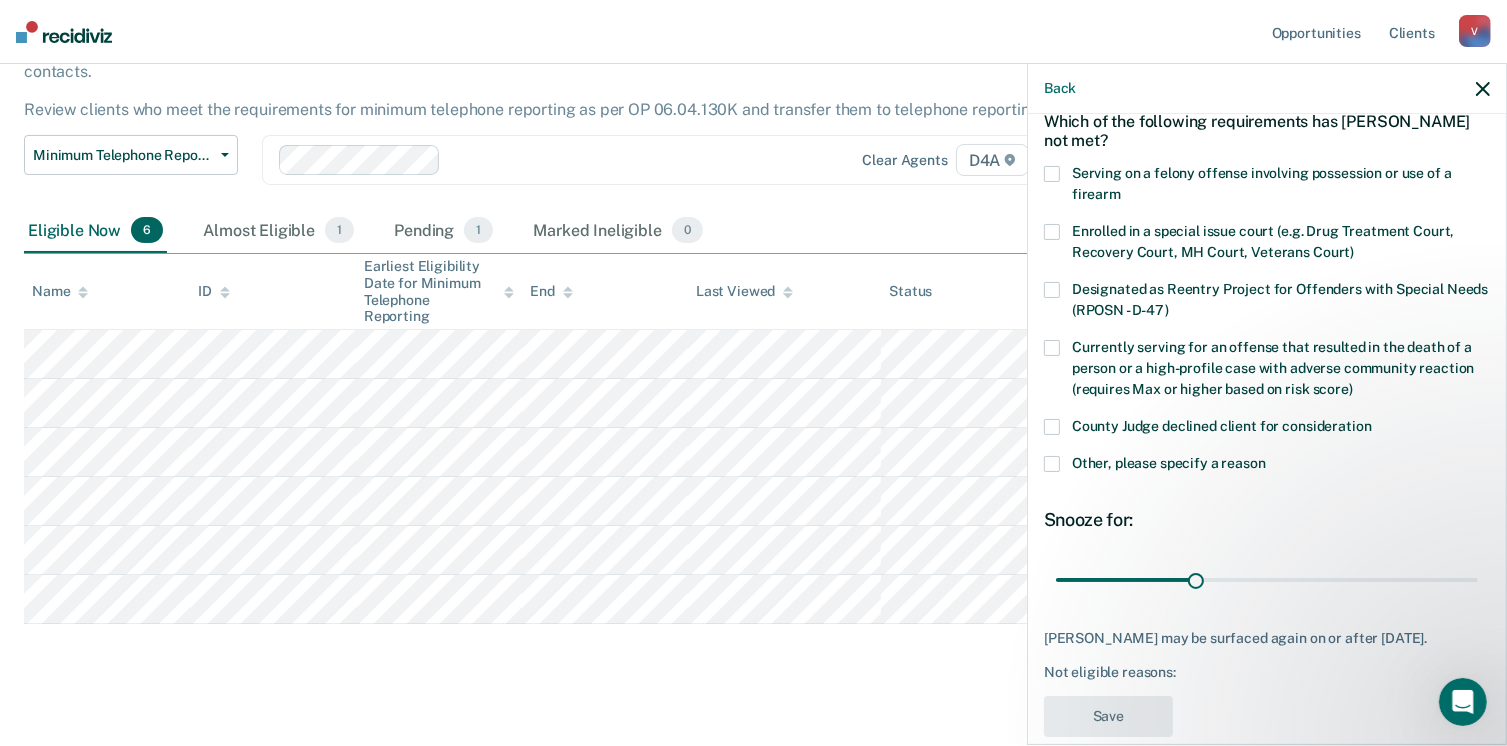 click at bounding box center [1052, 464] 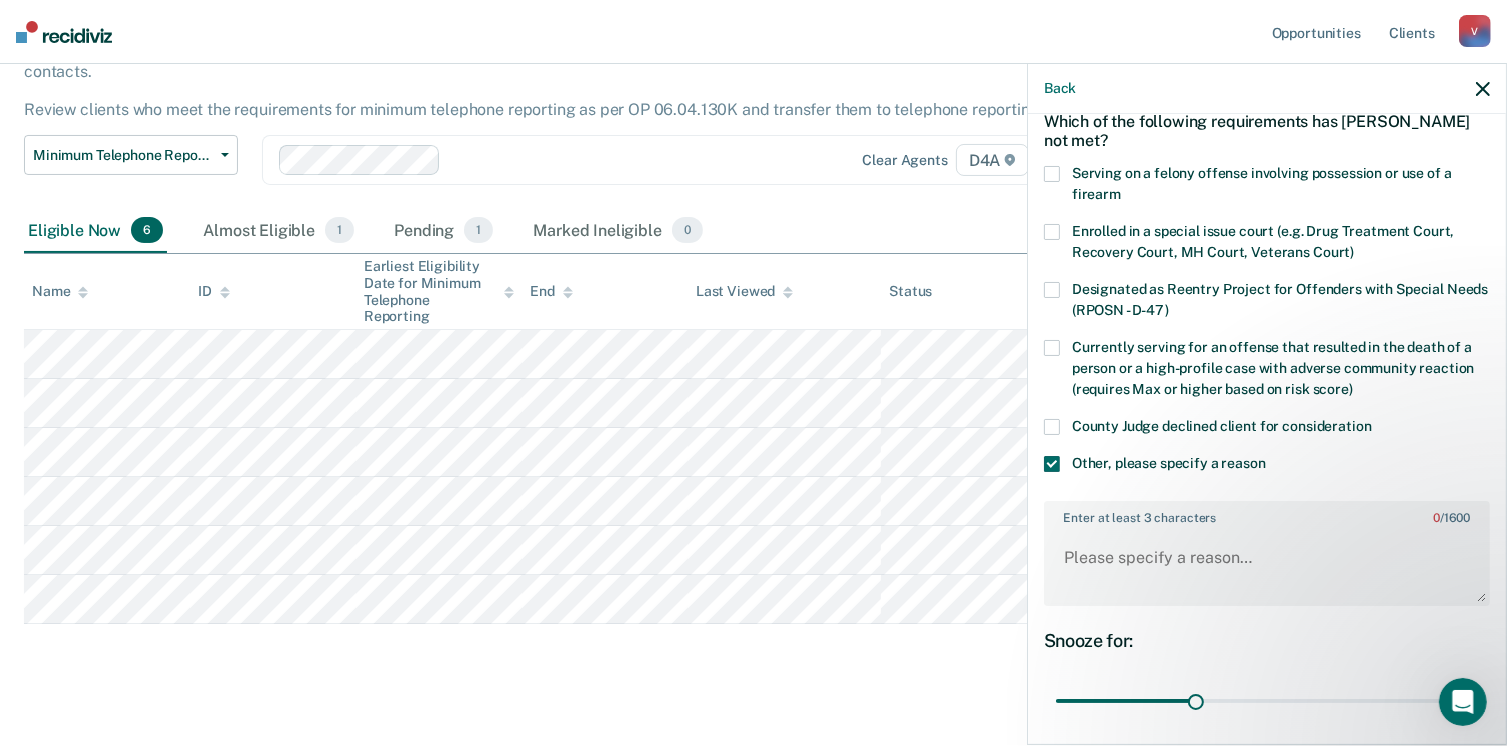 scroll, scrollTop: 200, scrollLeft: 0, axis: vertical 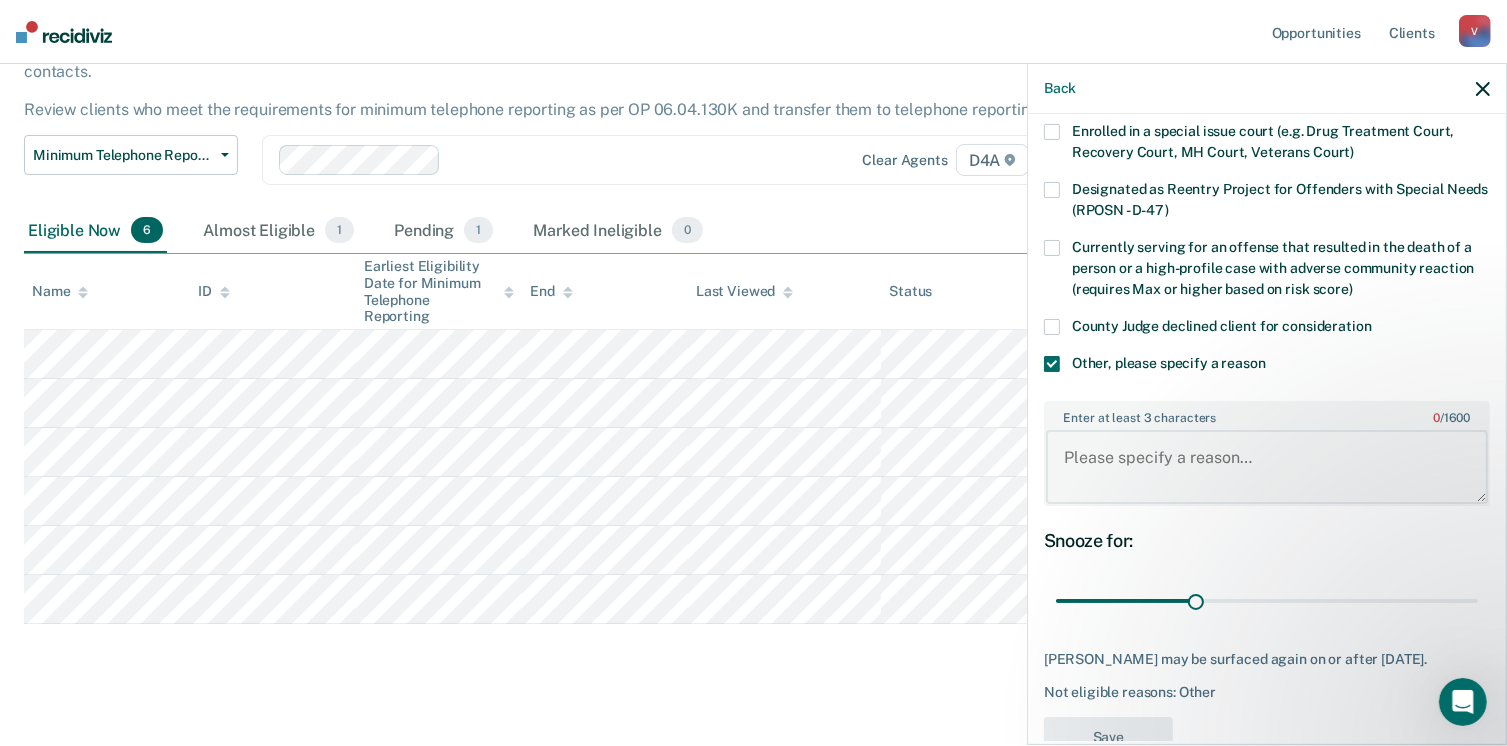 click on "Enter at least 3 characters 0  /  1600" at bounding box center (1267, 467) 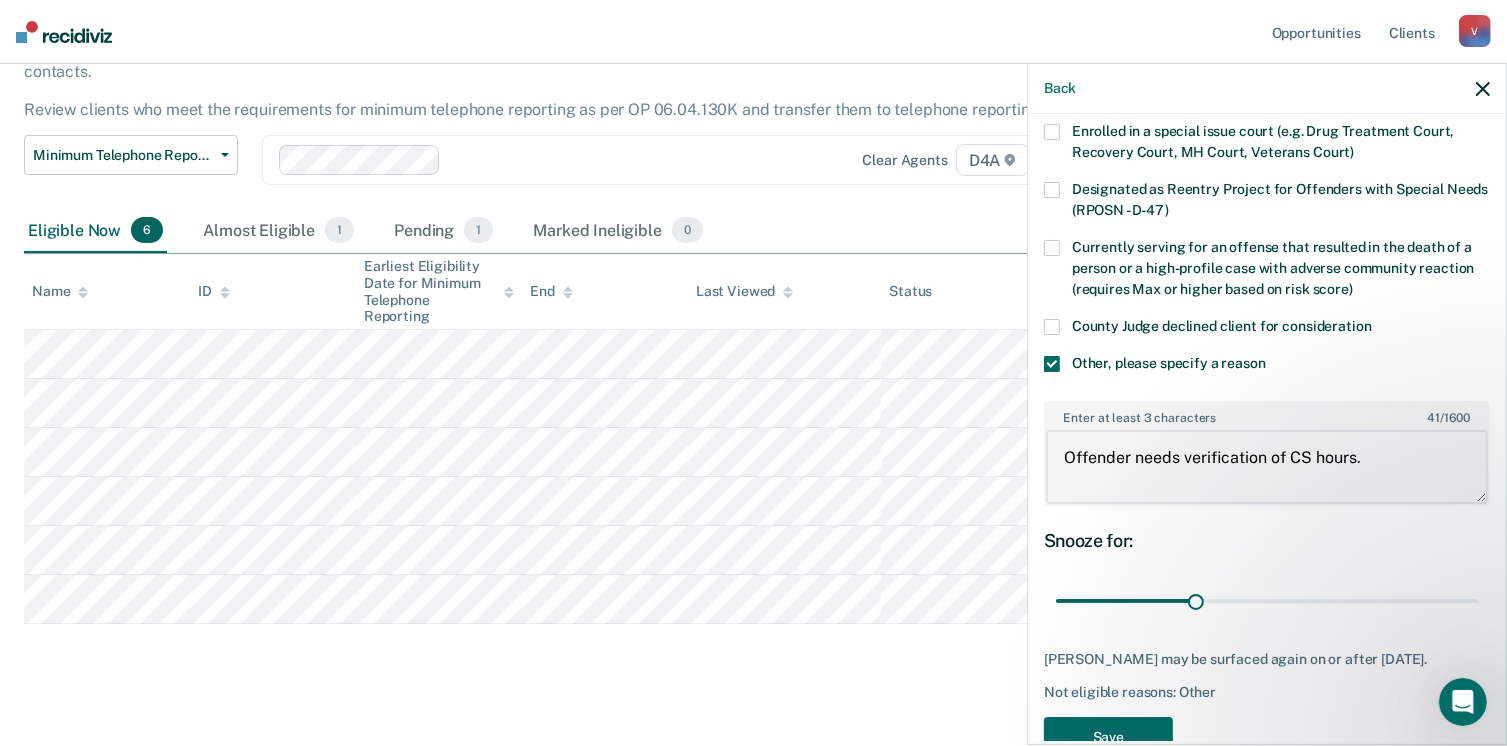 scroll, scrollTop: 248, scrollLeft: 0, axis: vertical 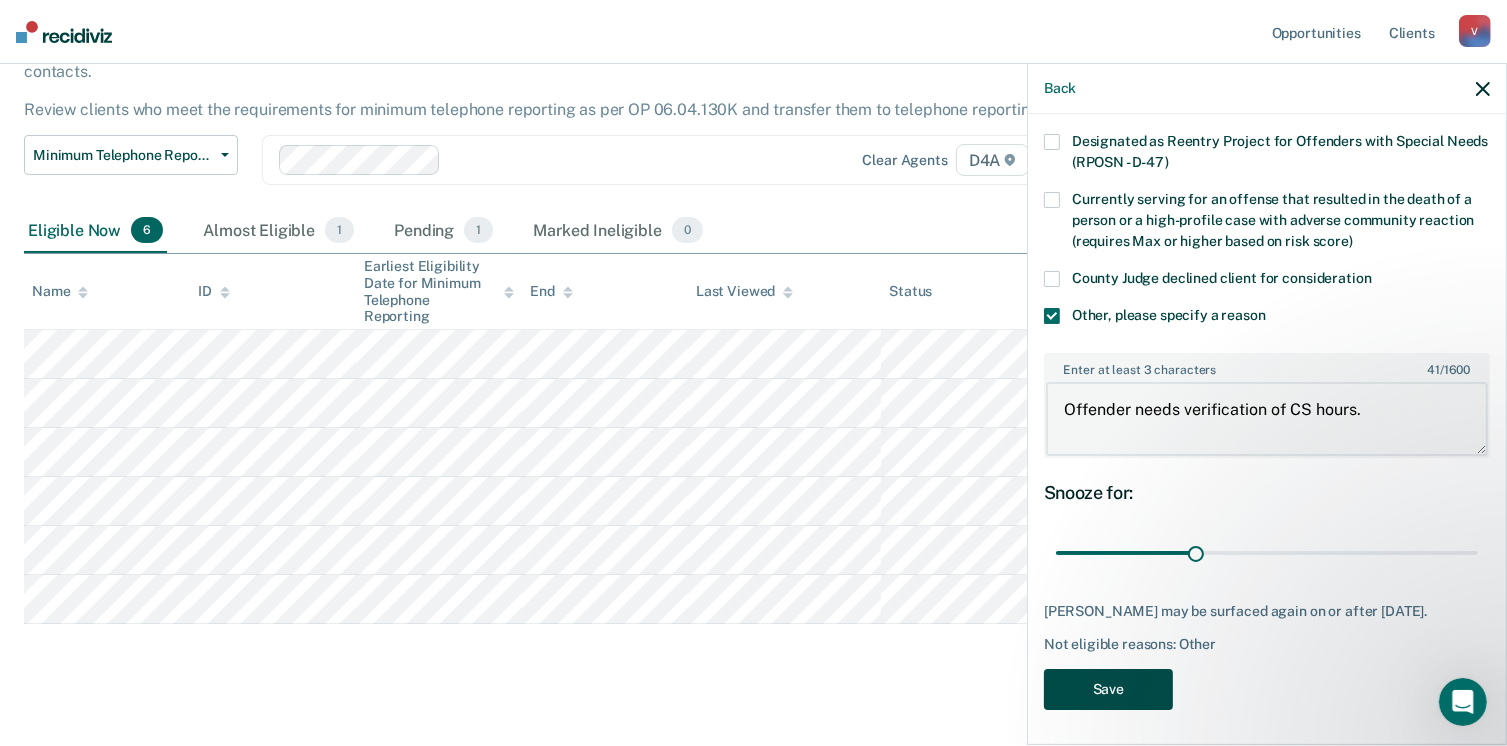 type on "Offender needs verification of CS hours." 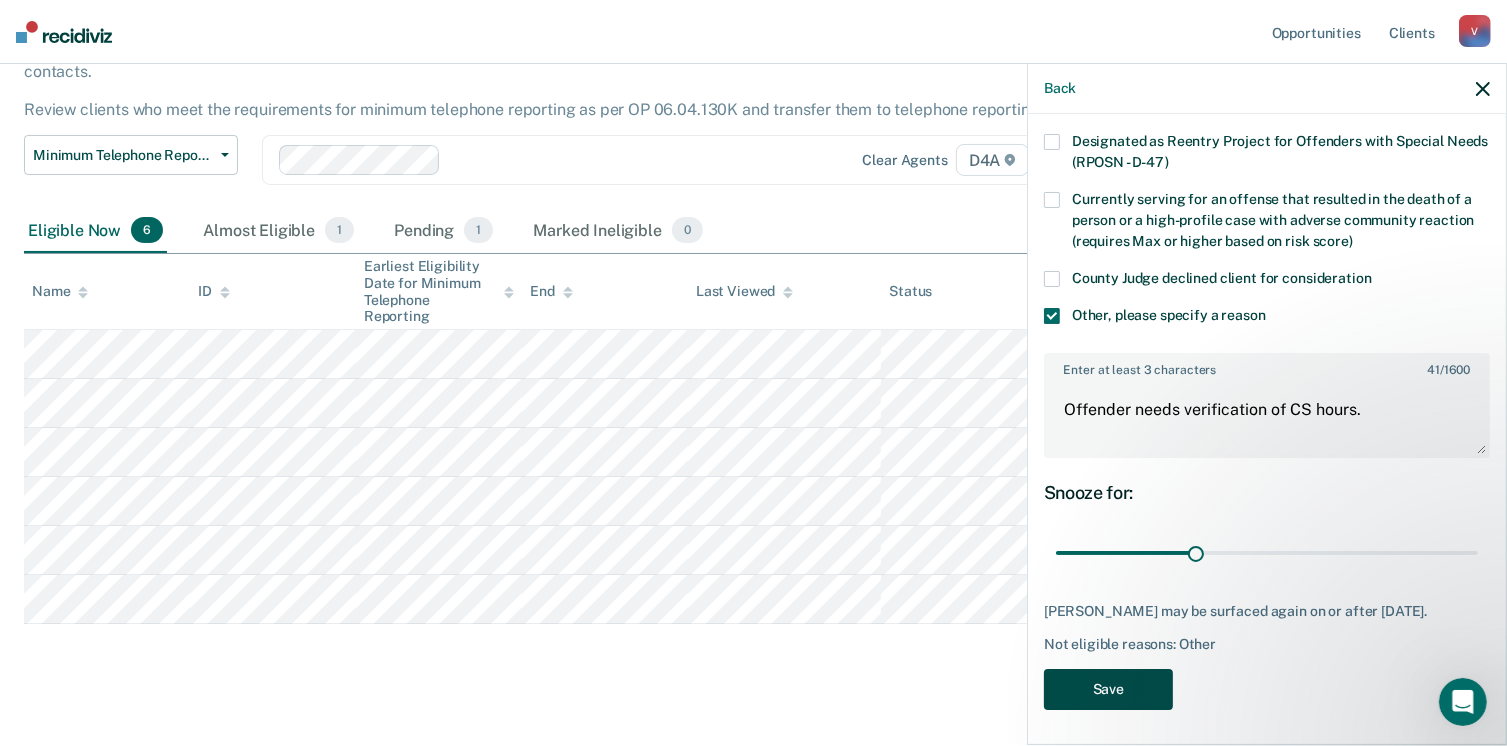 click on "Save" at bounding box center (1108, 689) 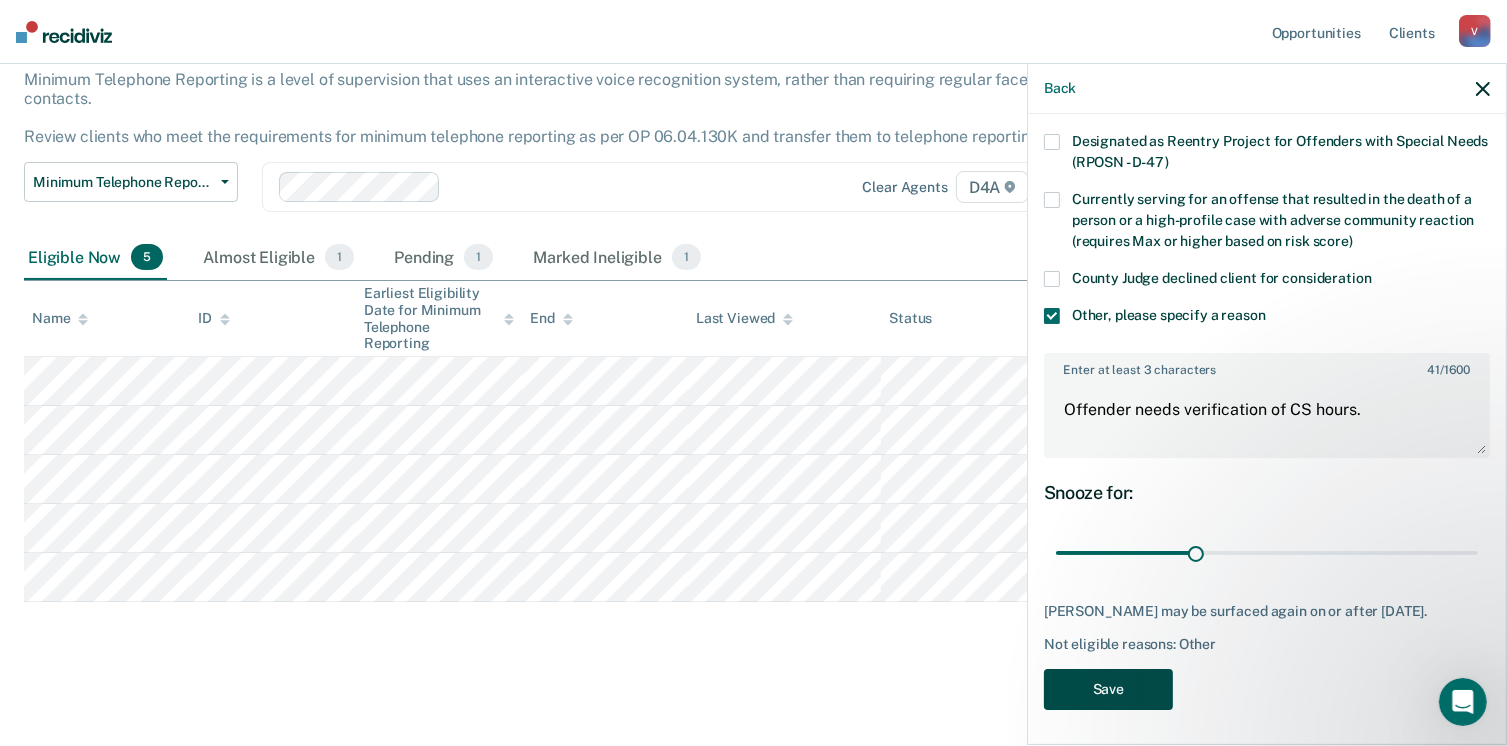 scroll, scrollTop: 103, scrollLeft: 0, axis: vertical 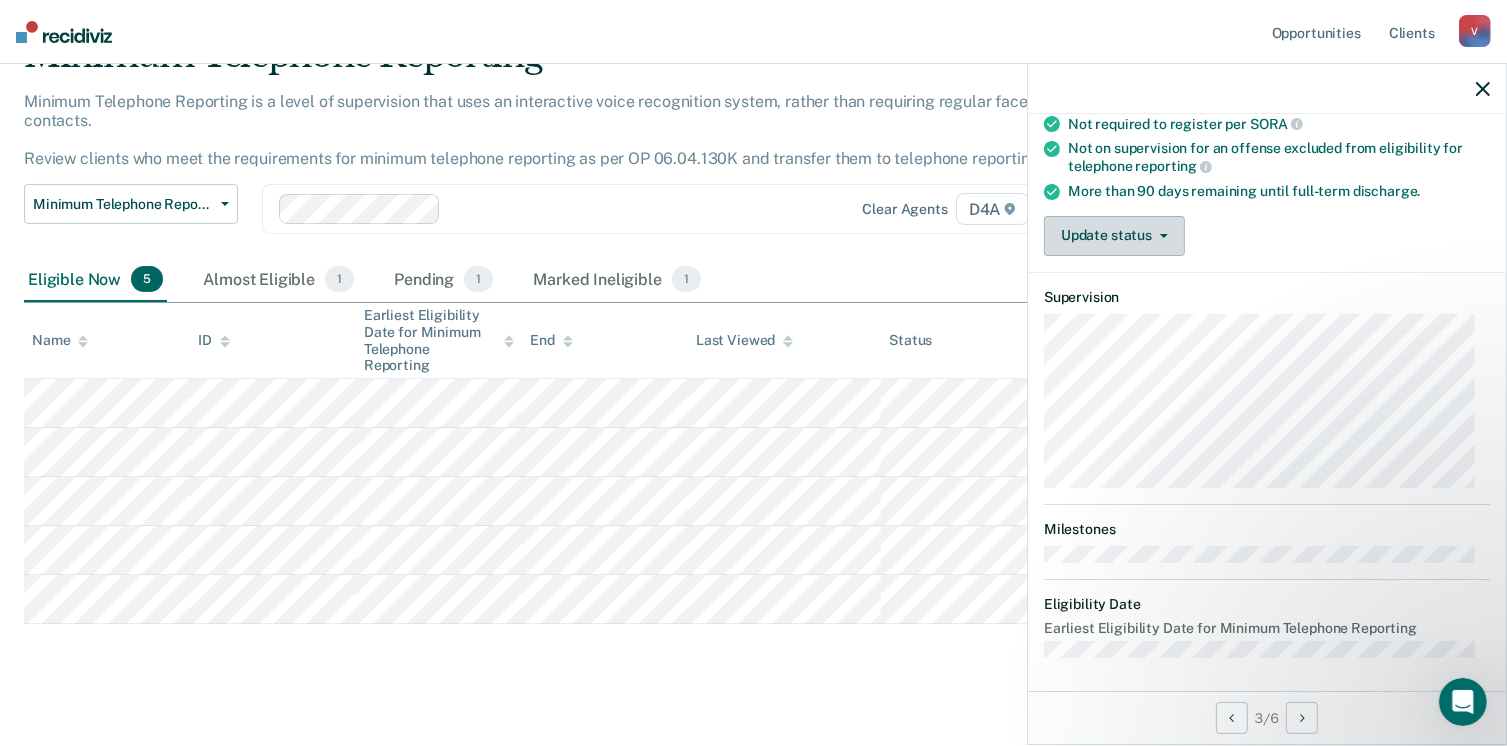click on "Update status" at bounding box center (1114, 236) 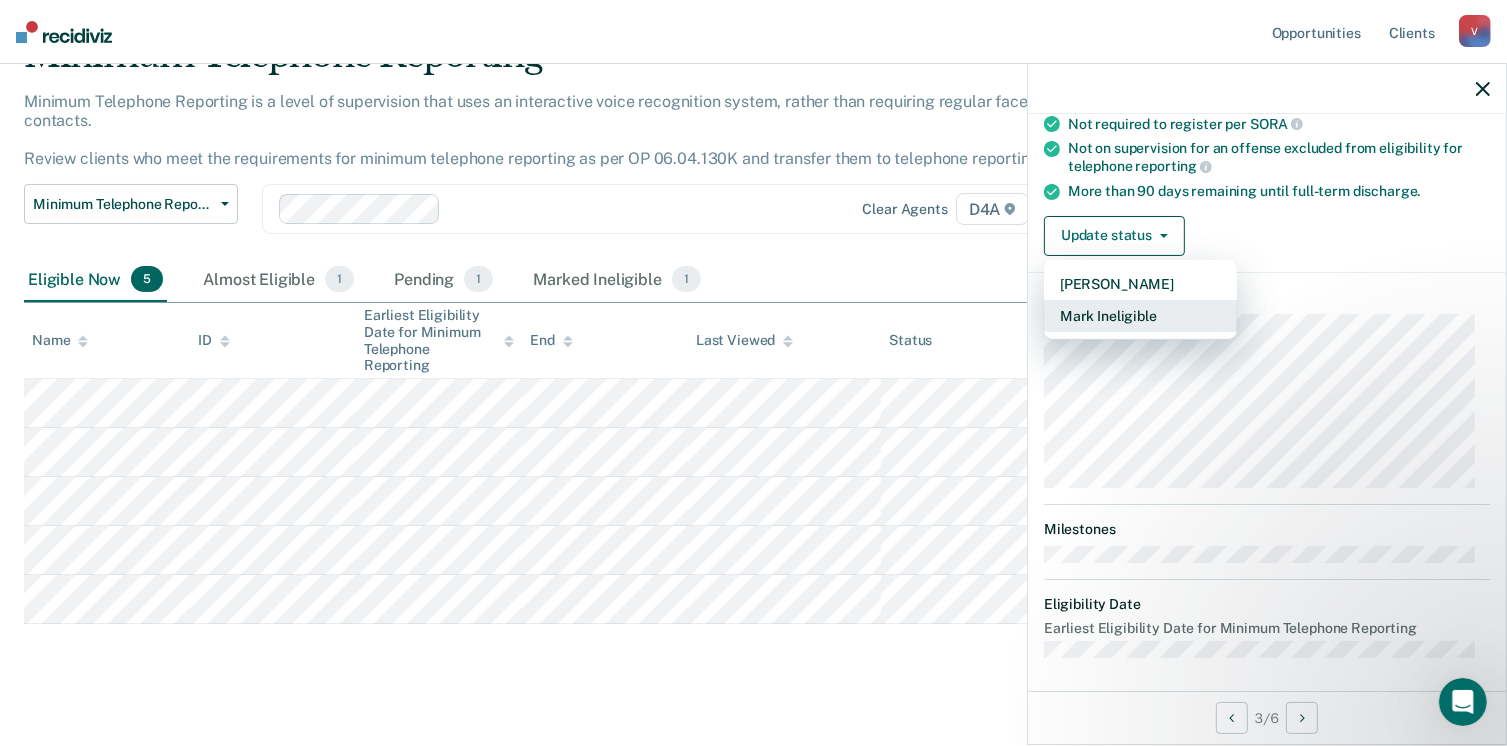 click on "Mark Ineligible" at bounding box center [1140, 316] 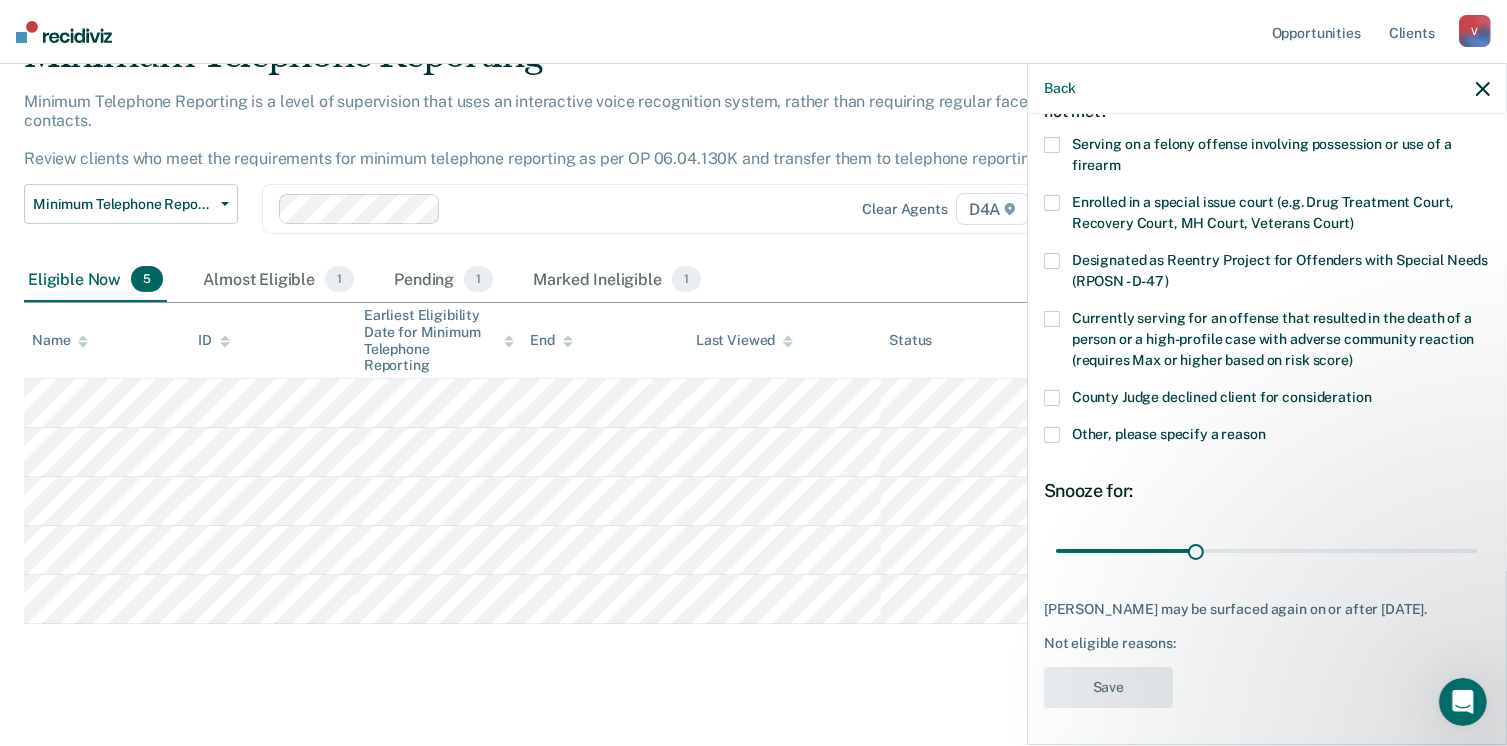 scroll, scrollTop: 29, scrollLeft: 0, axis: vertical 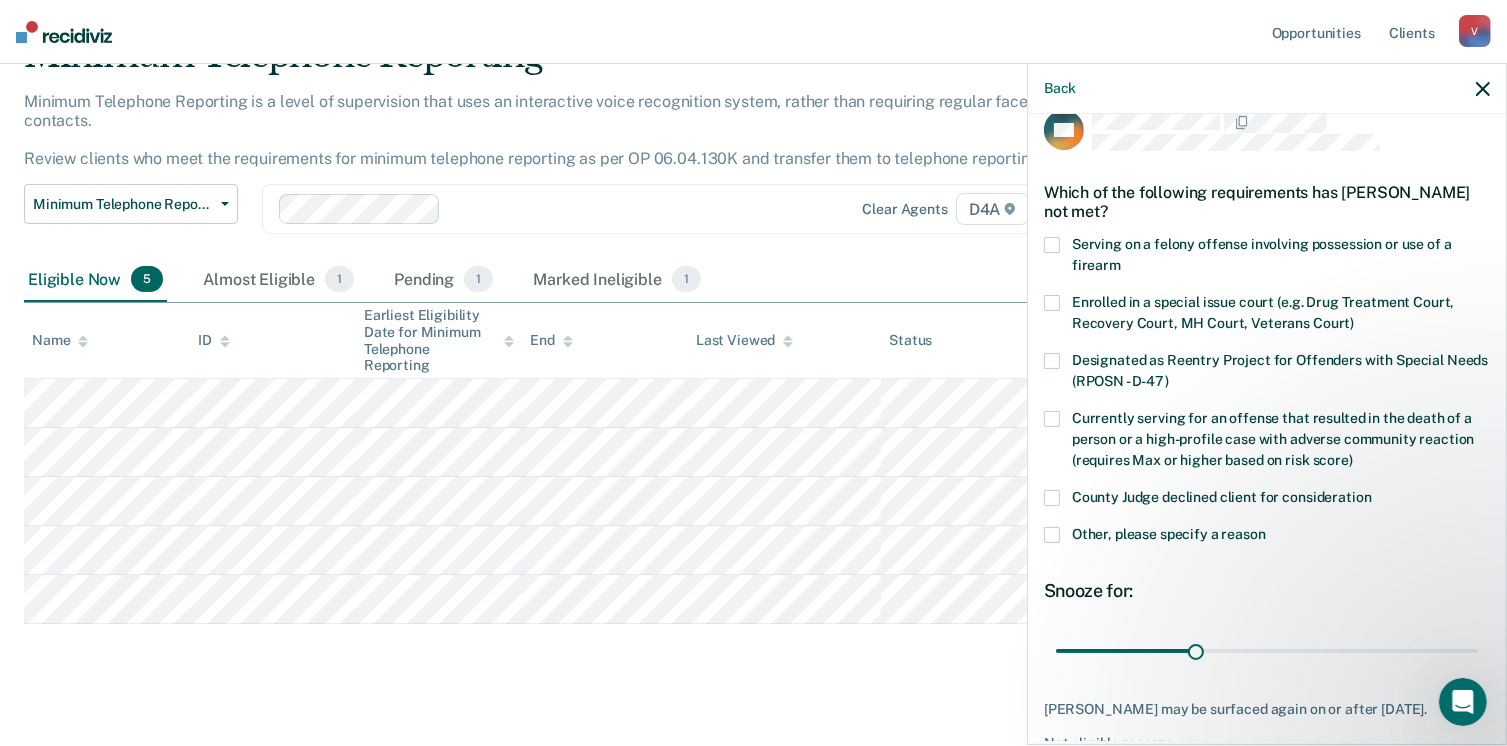 click at bounding box center (1052, 535) 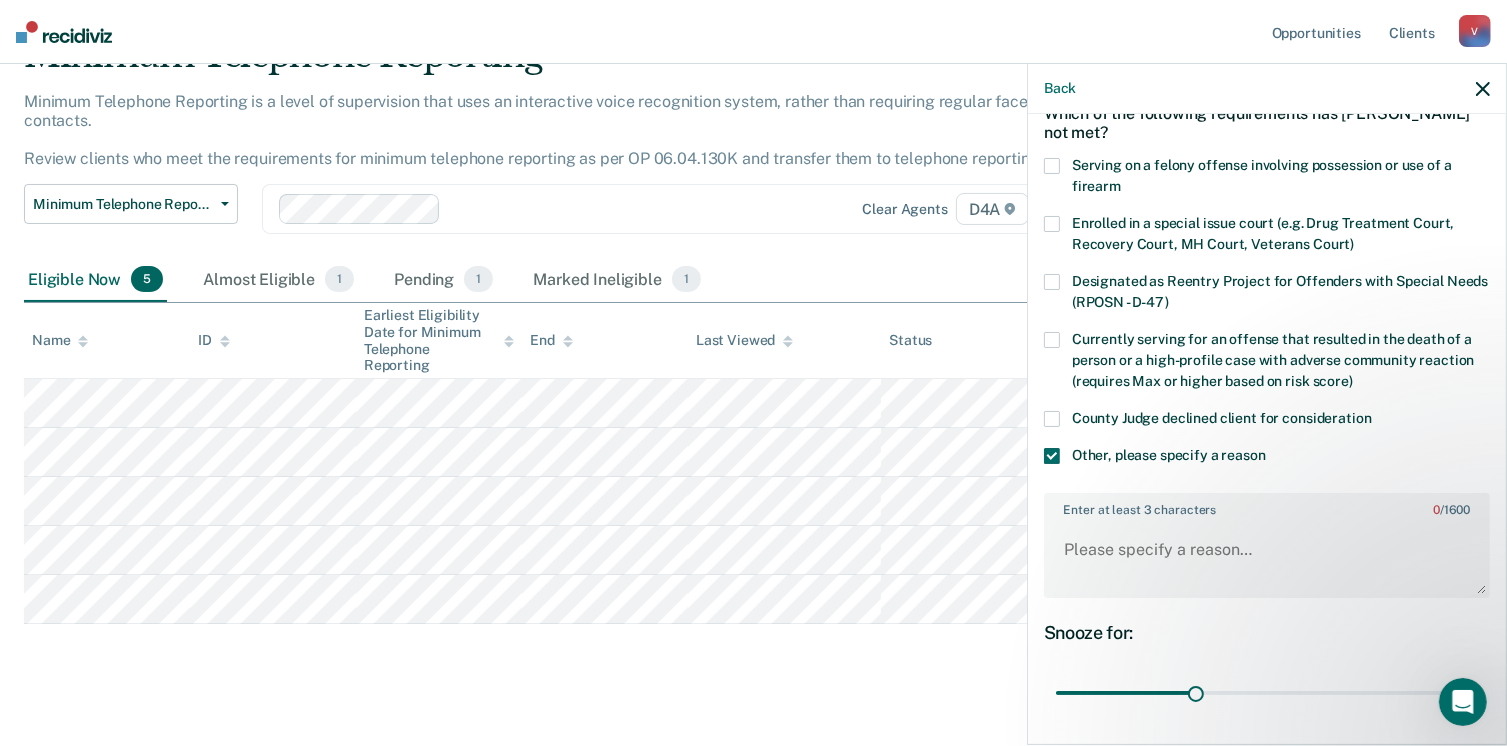 scroll, scrollTop: 229, scrollLeft: 0, axis: vertical 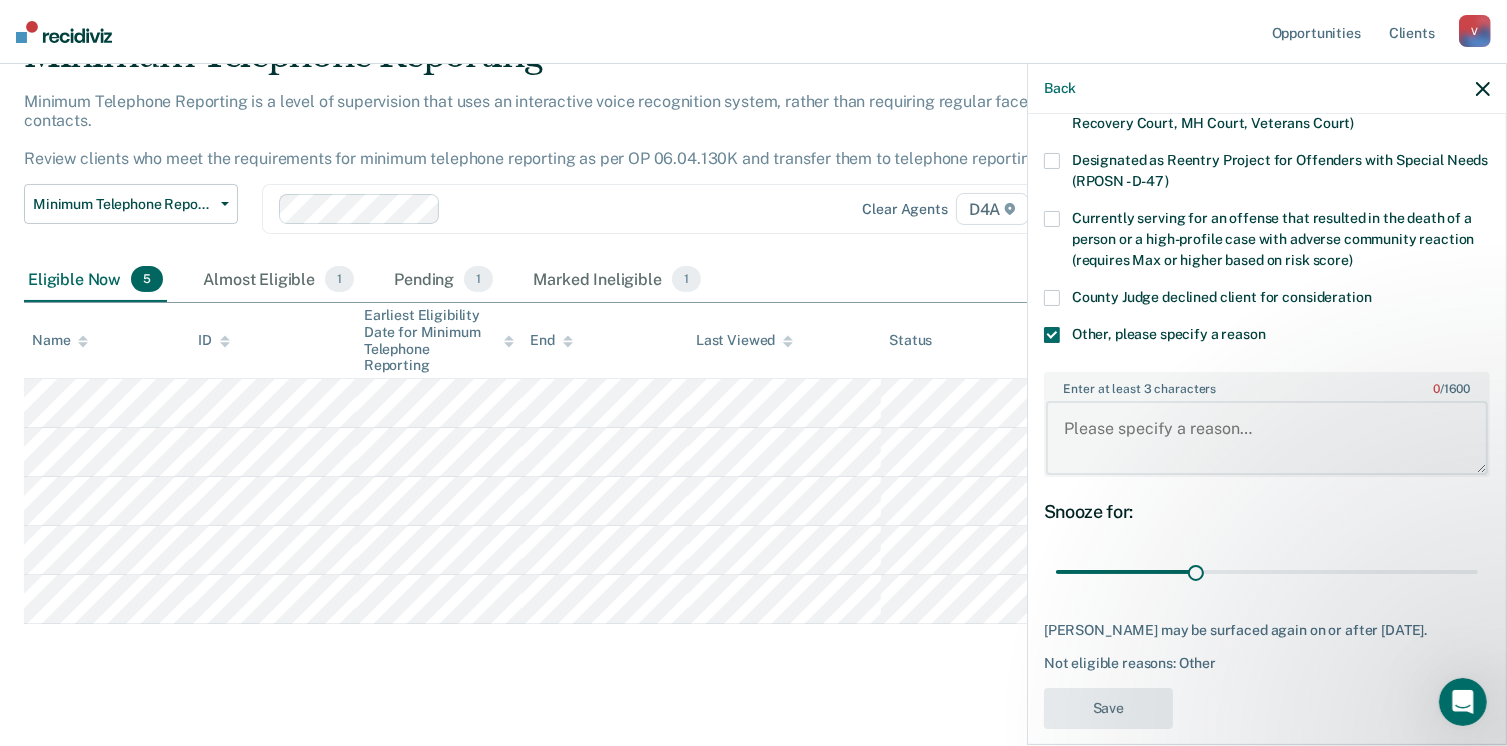 click on "Enter at least 3 characters 0  /  1600" at bounding box center (1267, 438) 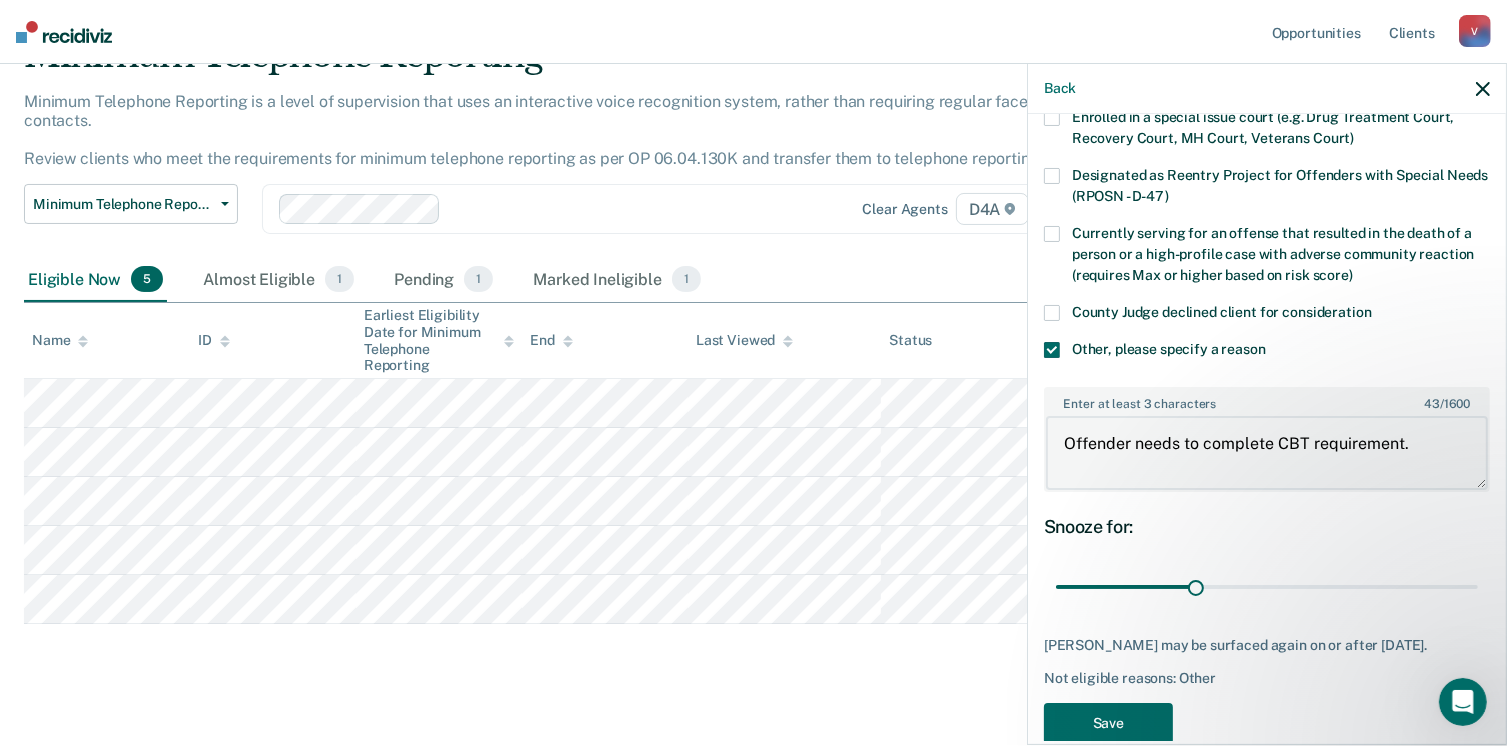 scroll, scrollTop: 248, scrollLeft: 0, axis: vertical 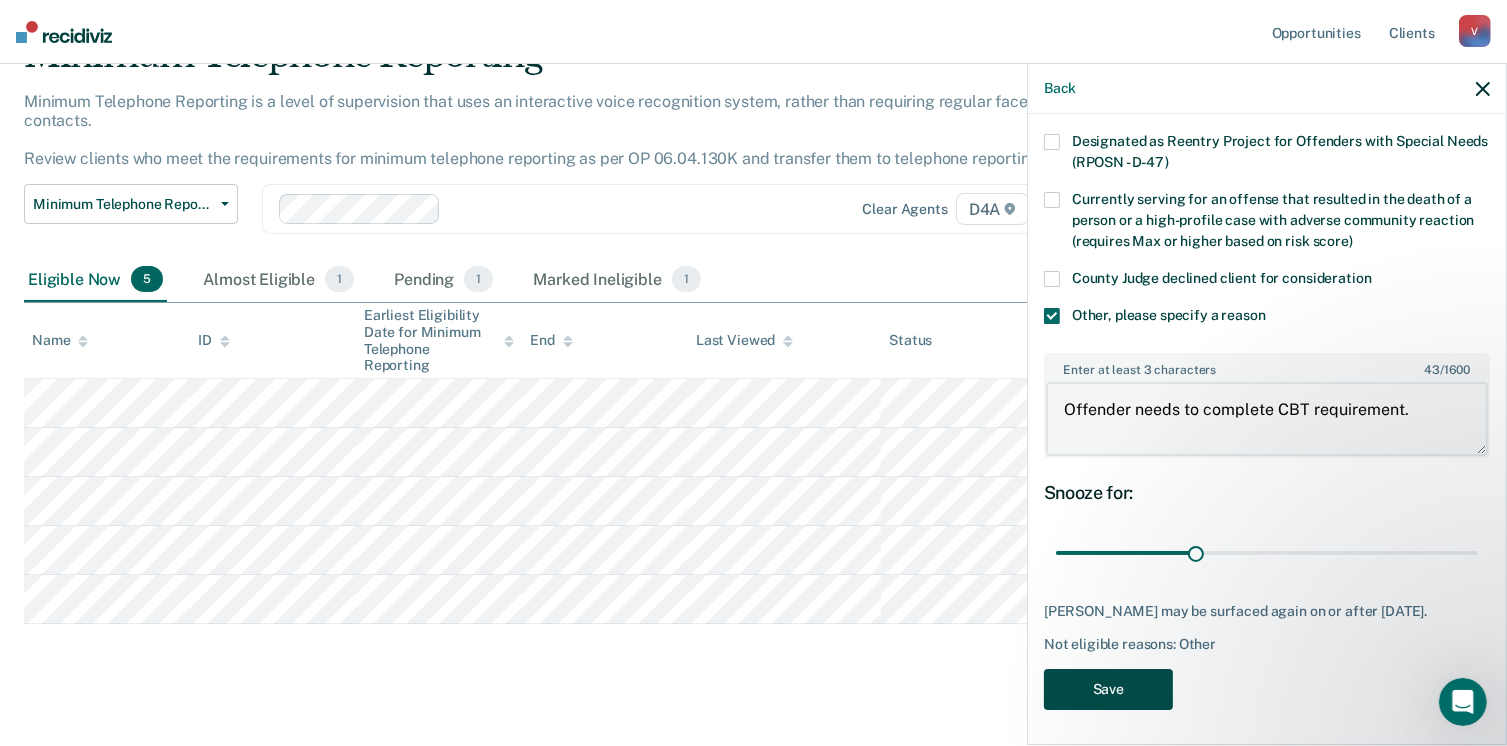 type on "Offender needs to complete CBT requirement." 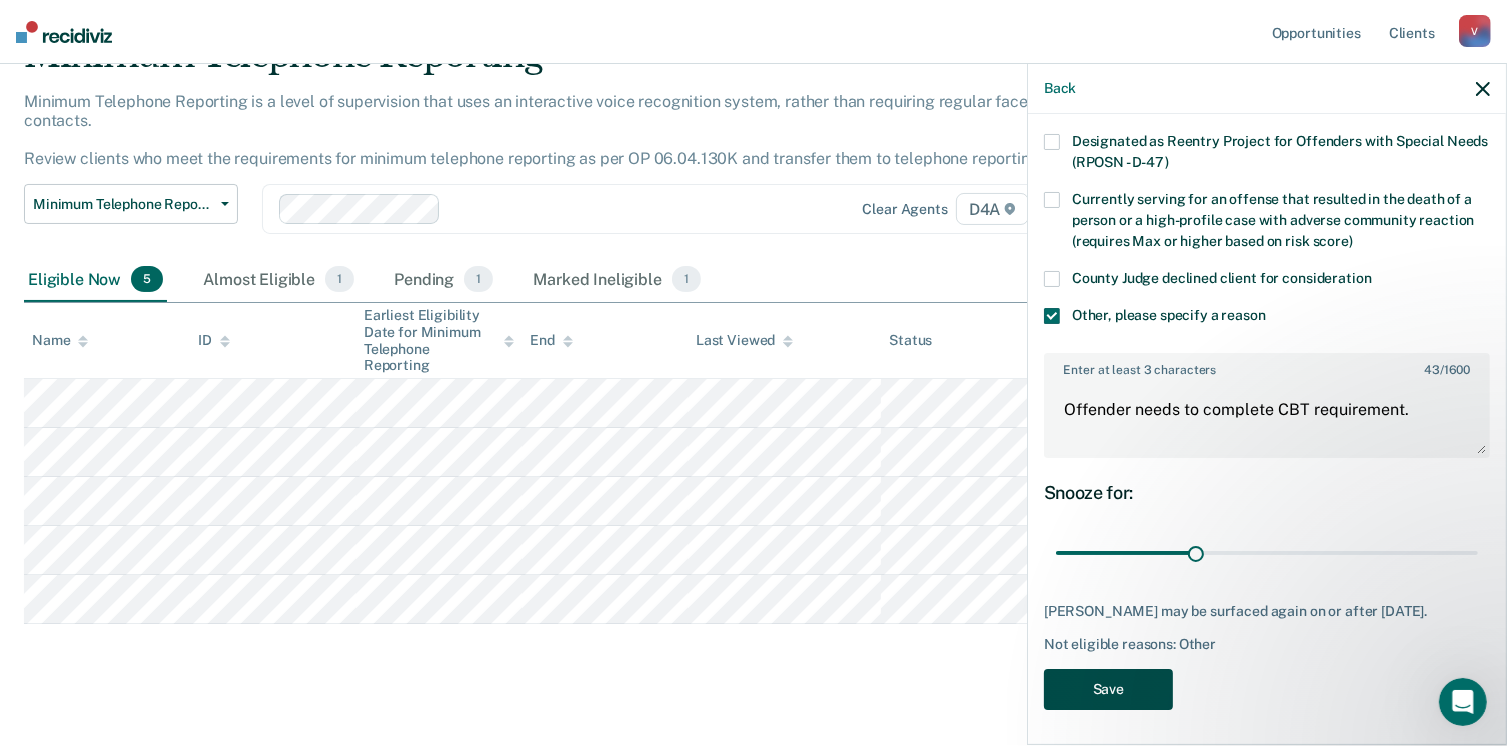 click on "Save" at bounding box center (1108, 689) 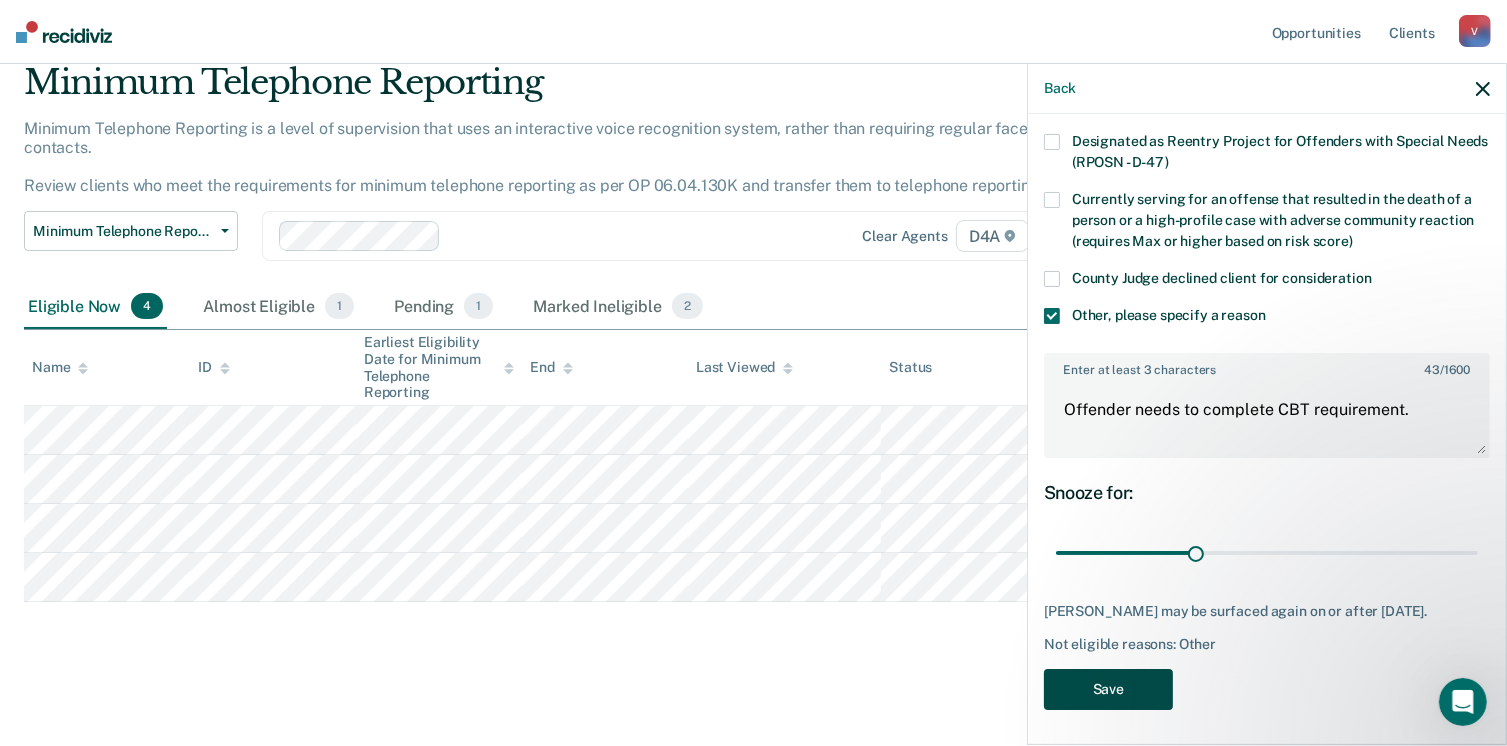 scroll, scrollTop: 54, scrollLeft: 0, axis: vertical 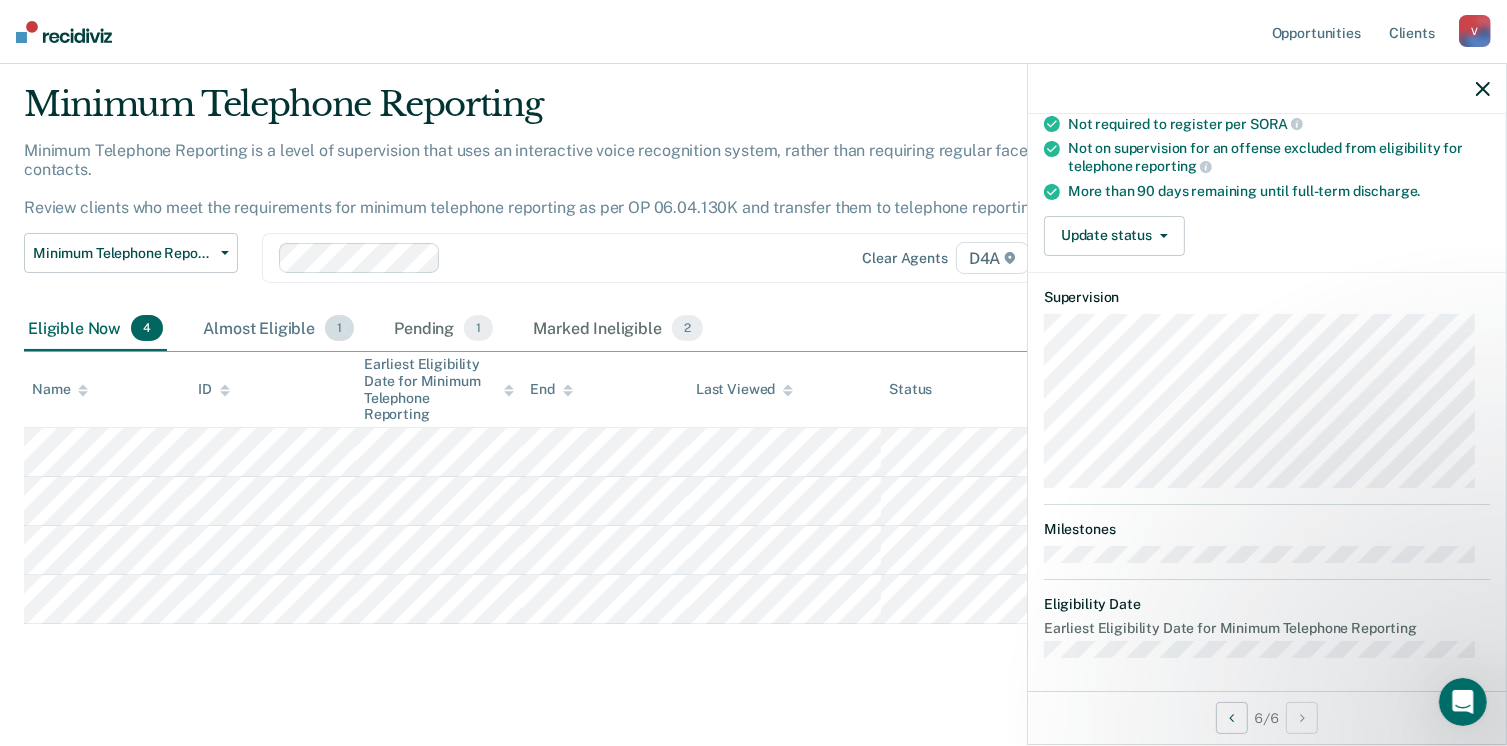 click on "Almost Eligible 1" at bounding box center [278, 329] 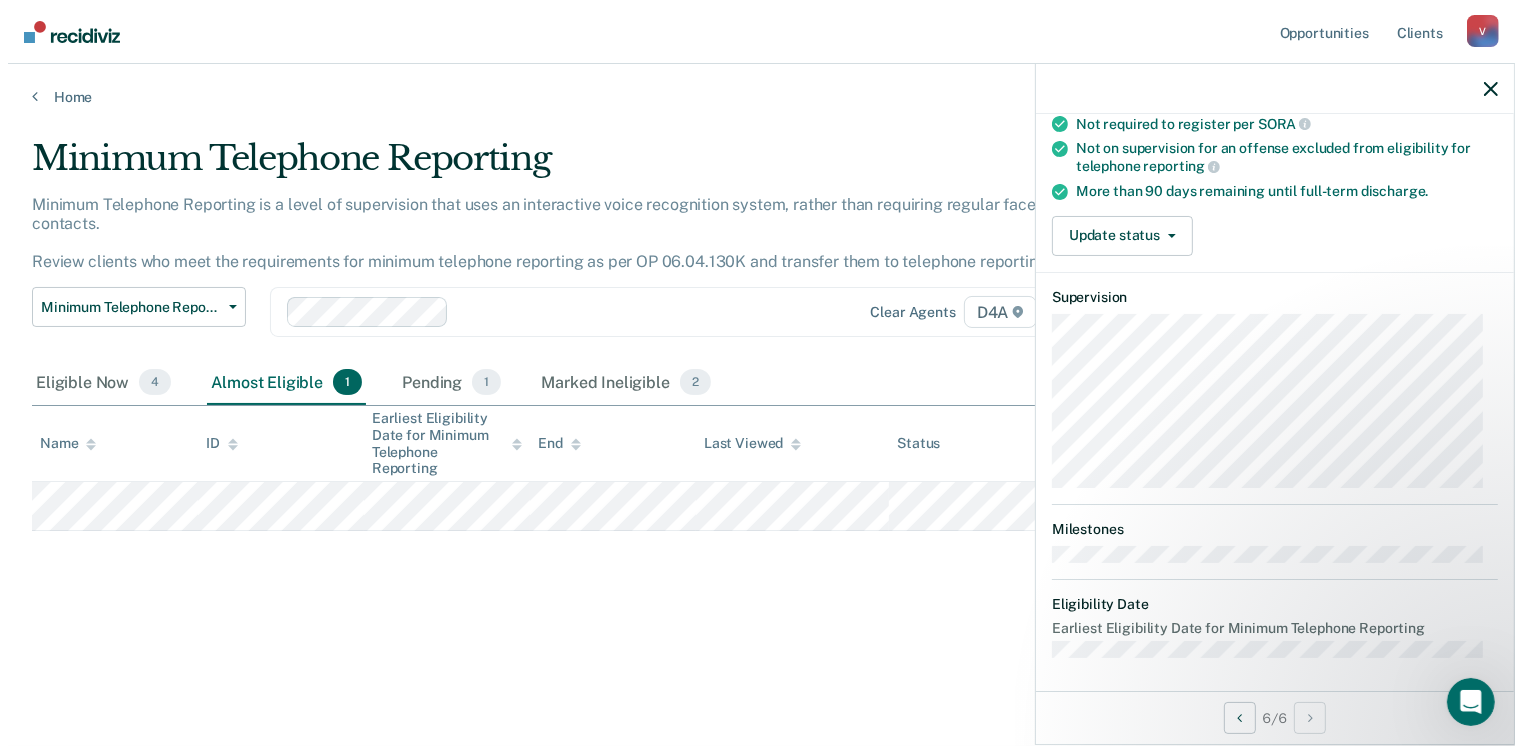 scroll, scrollTop: 0, scrollLeft: 0, axis: both 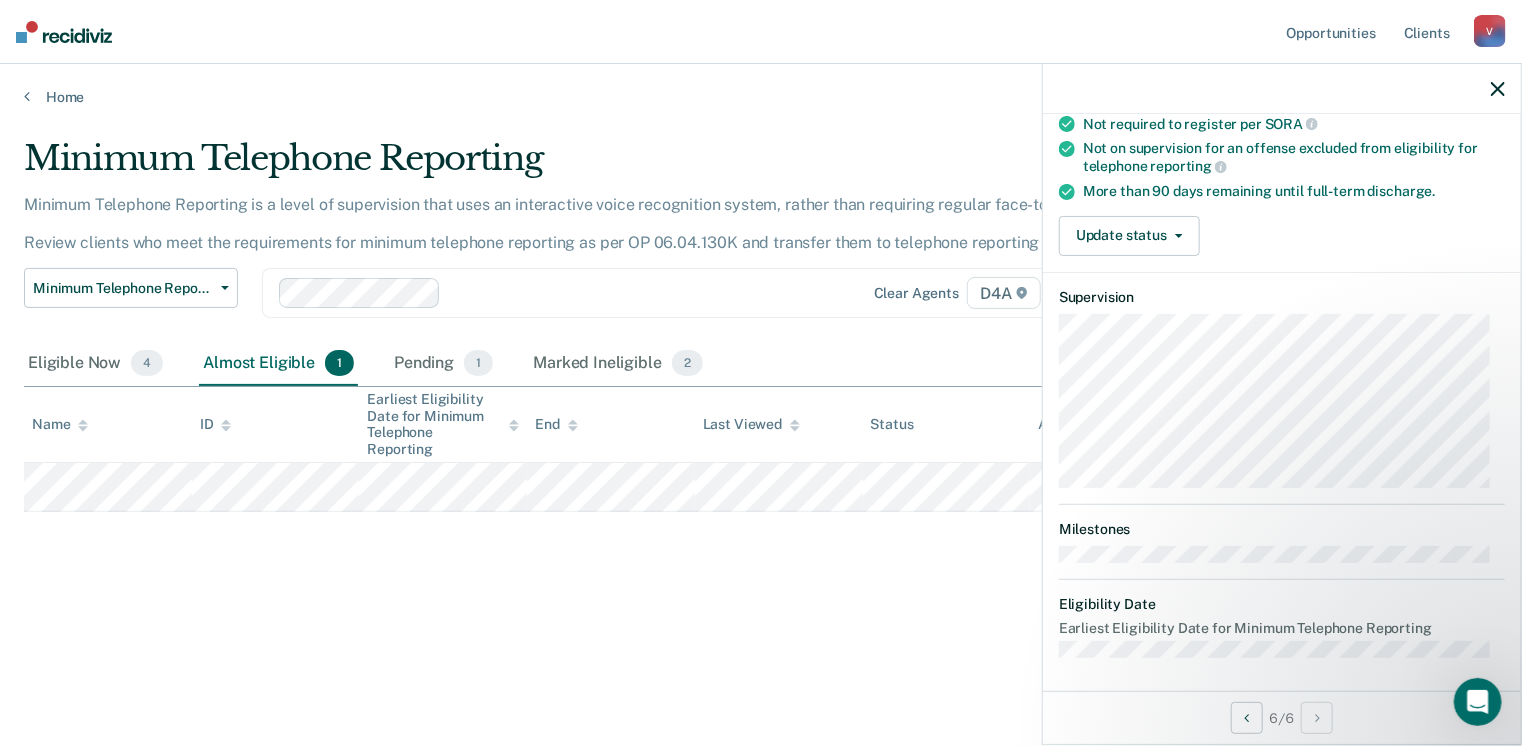 click at bounding box center (1282, 89) 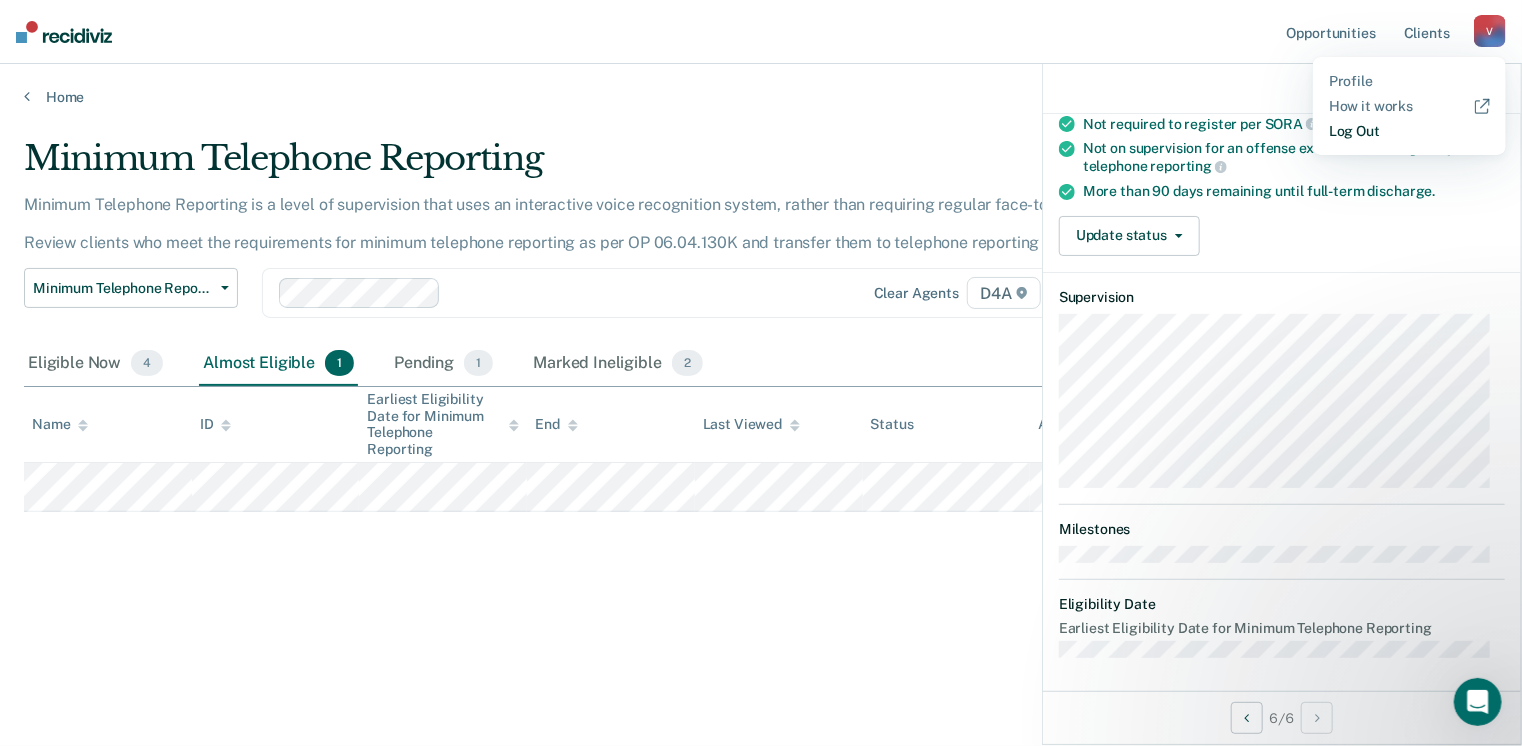 click on "Log Out" at bounding box center [1409, 131] 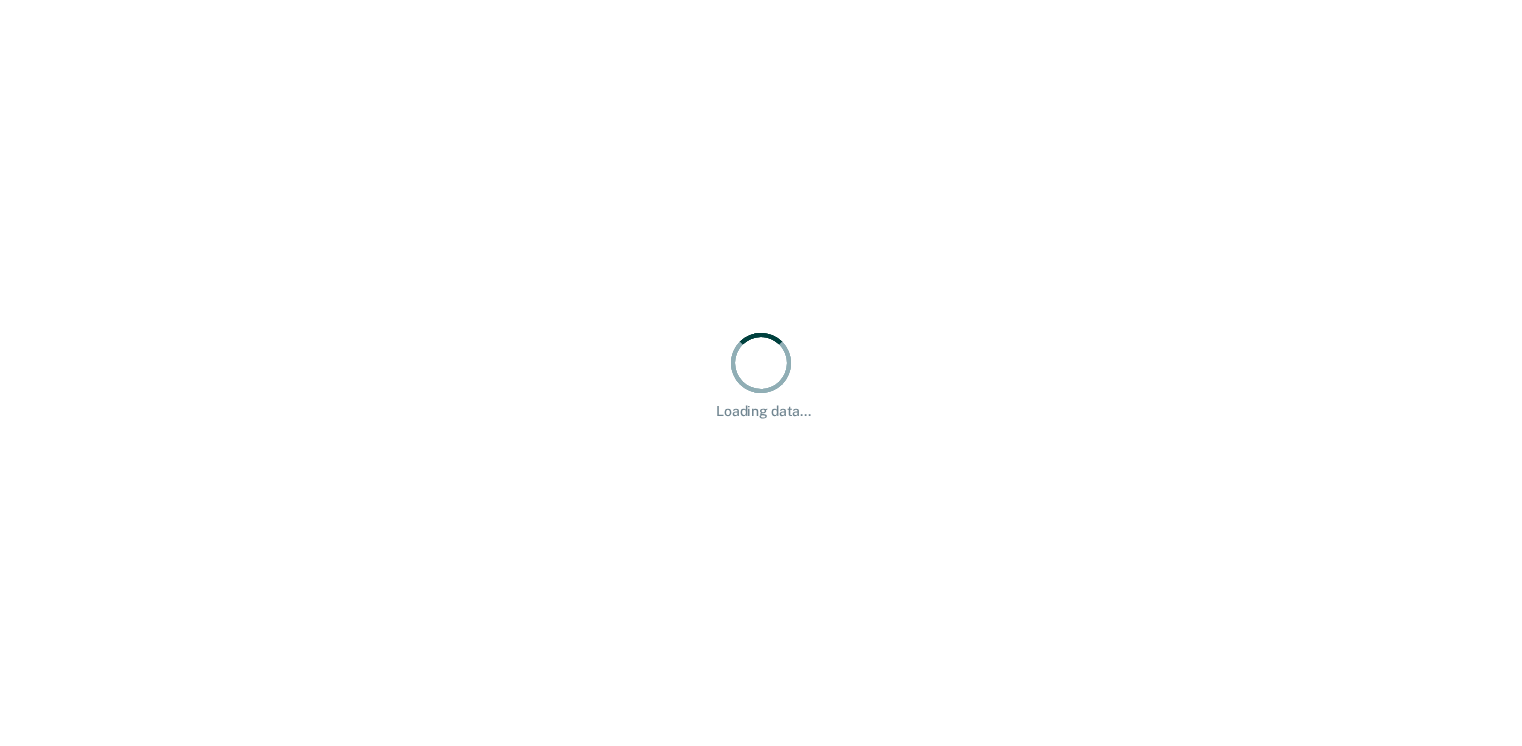scroll, scrollTop: 0, scrollLeft: 0, axis: both 